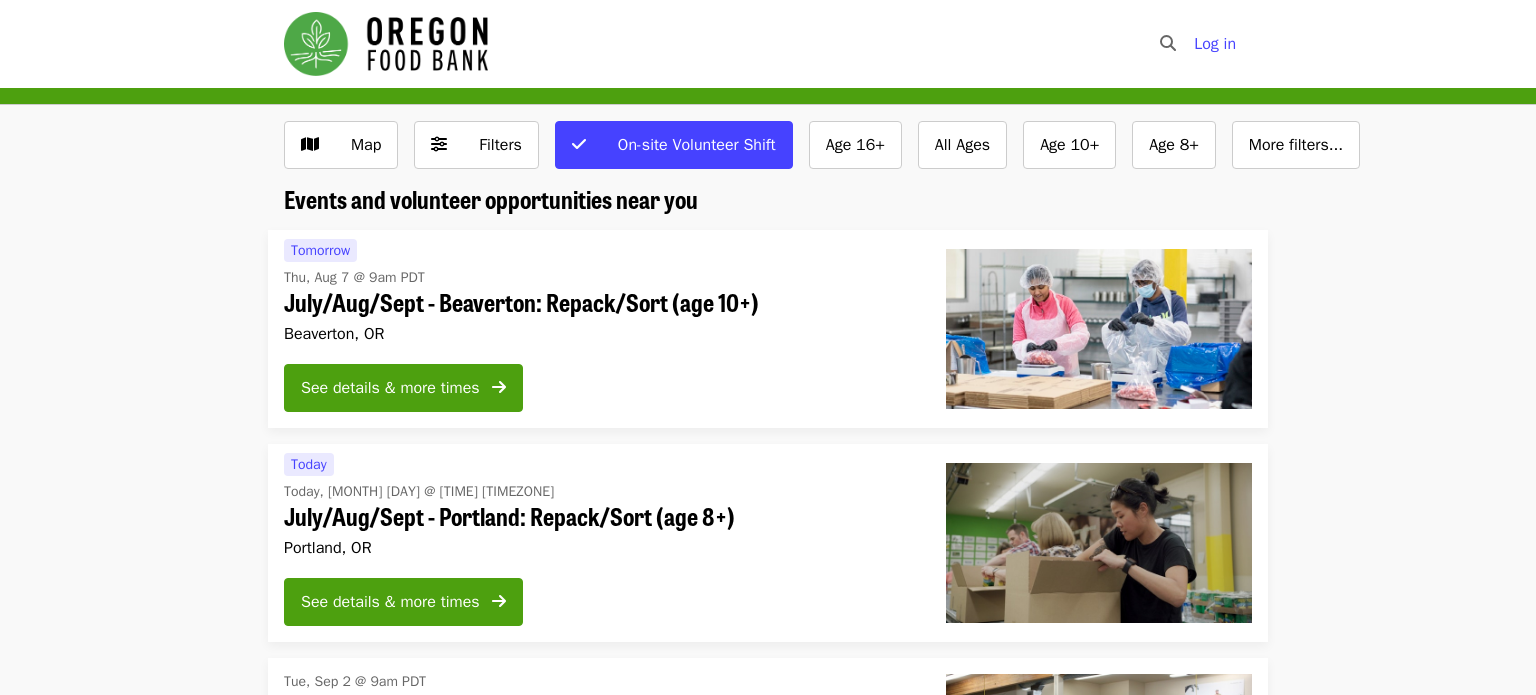 scroll, scrollTop: 0, scrollLeft: 0, axis: both 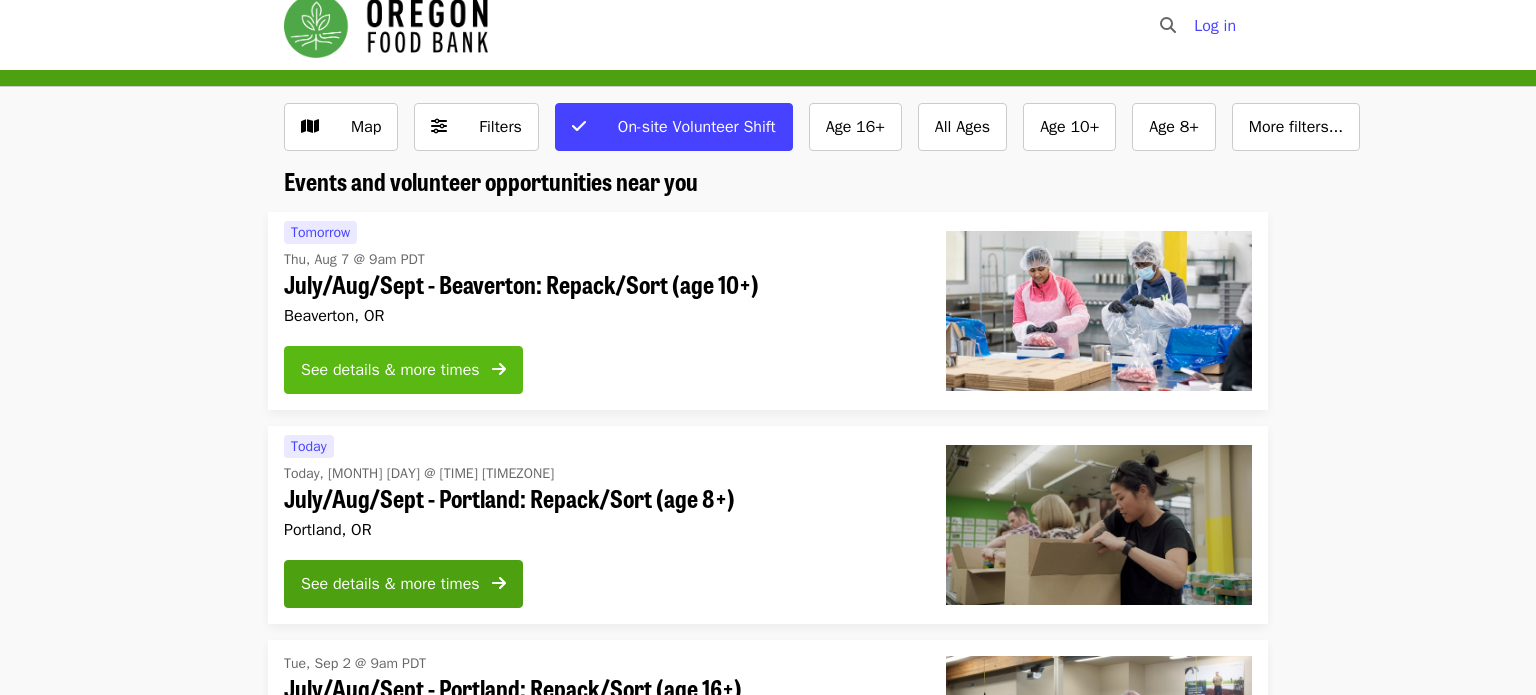 click on "See details & more times" at bounding box center (390, 370) 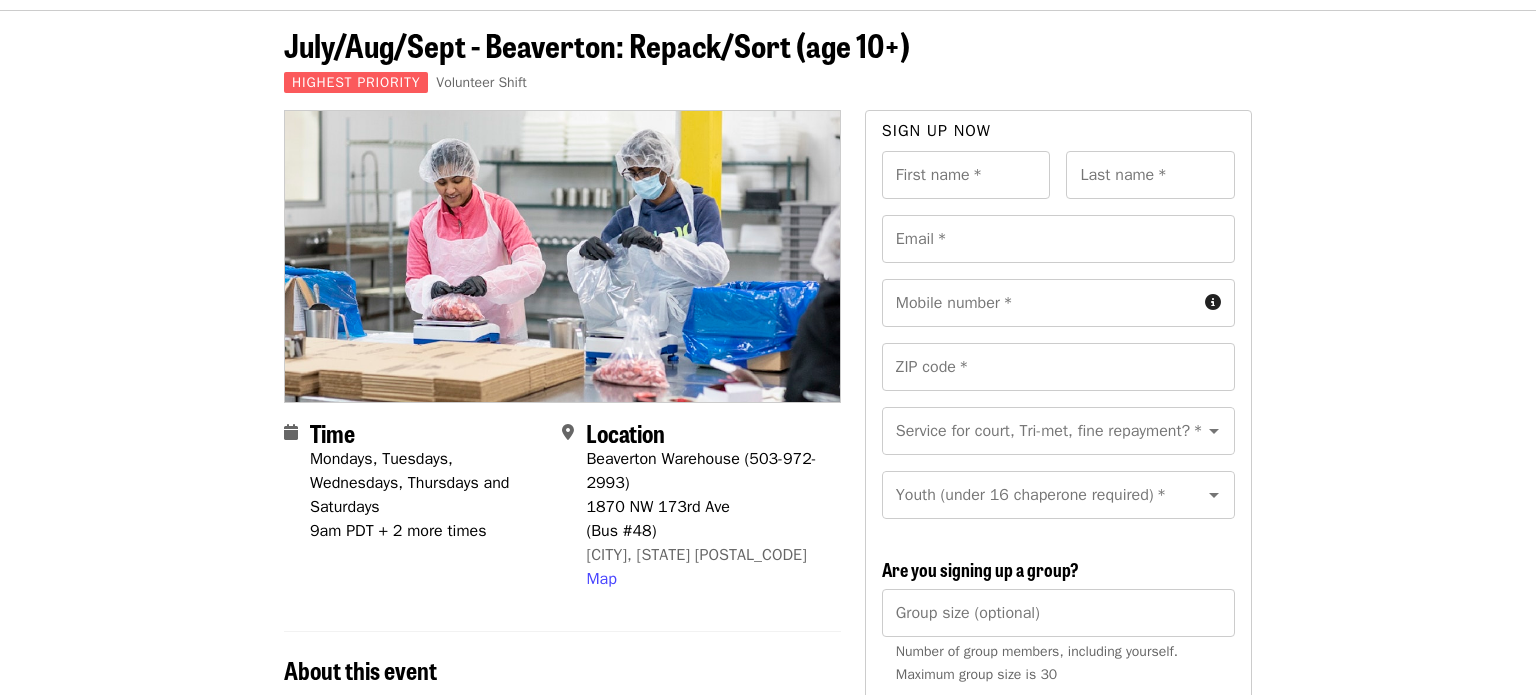 scroll, scrollTop: 74, scrollLeft: 0, axis: vertical 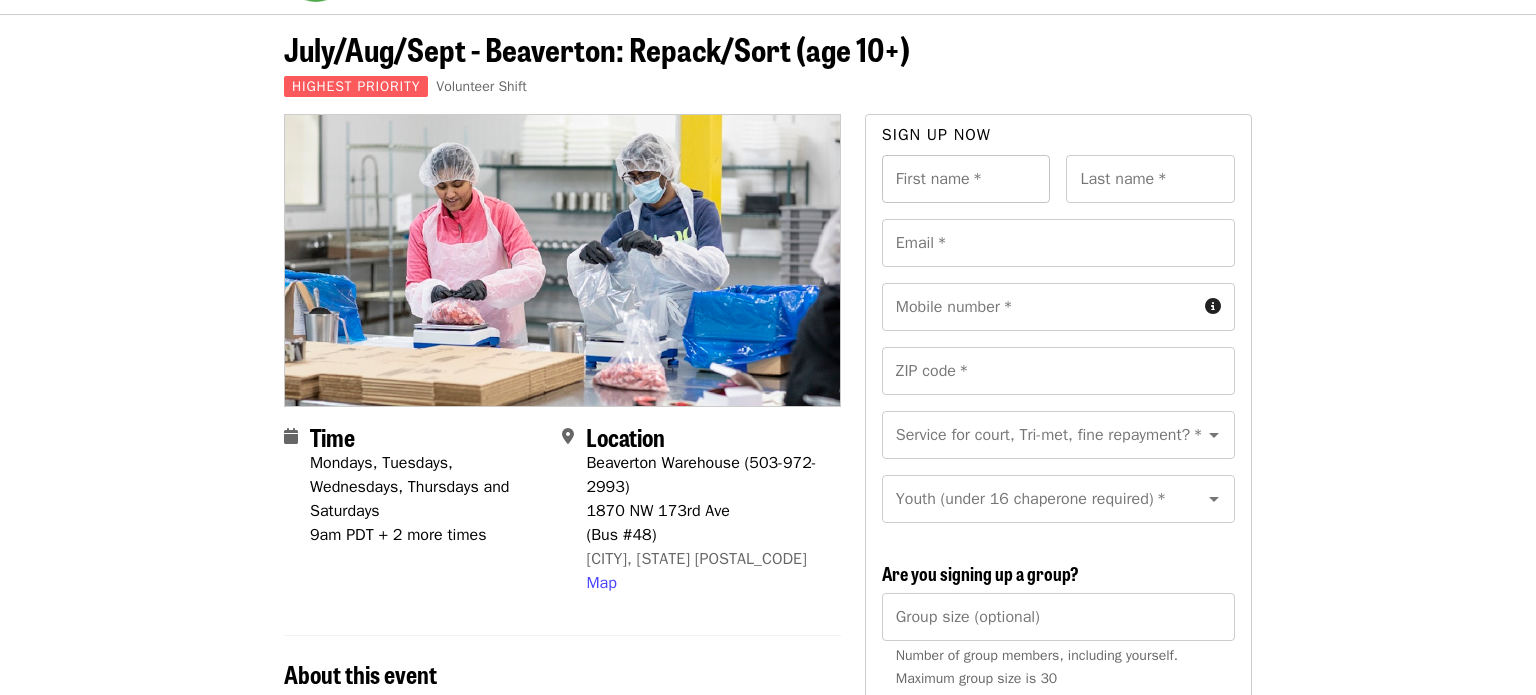 click on "First name   * First name  *" at bounding box center (966, 179) 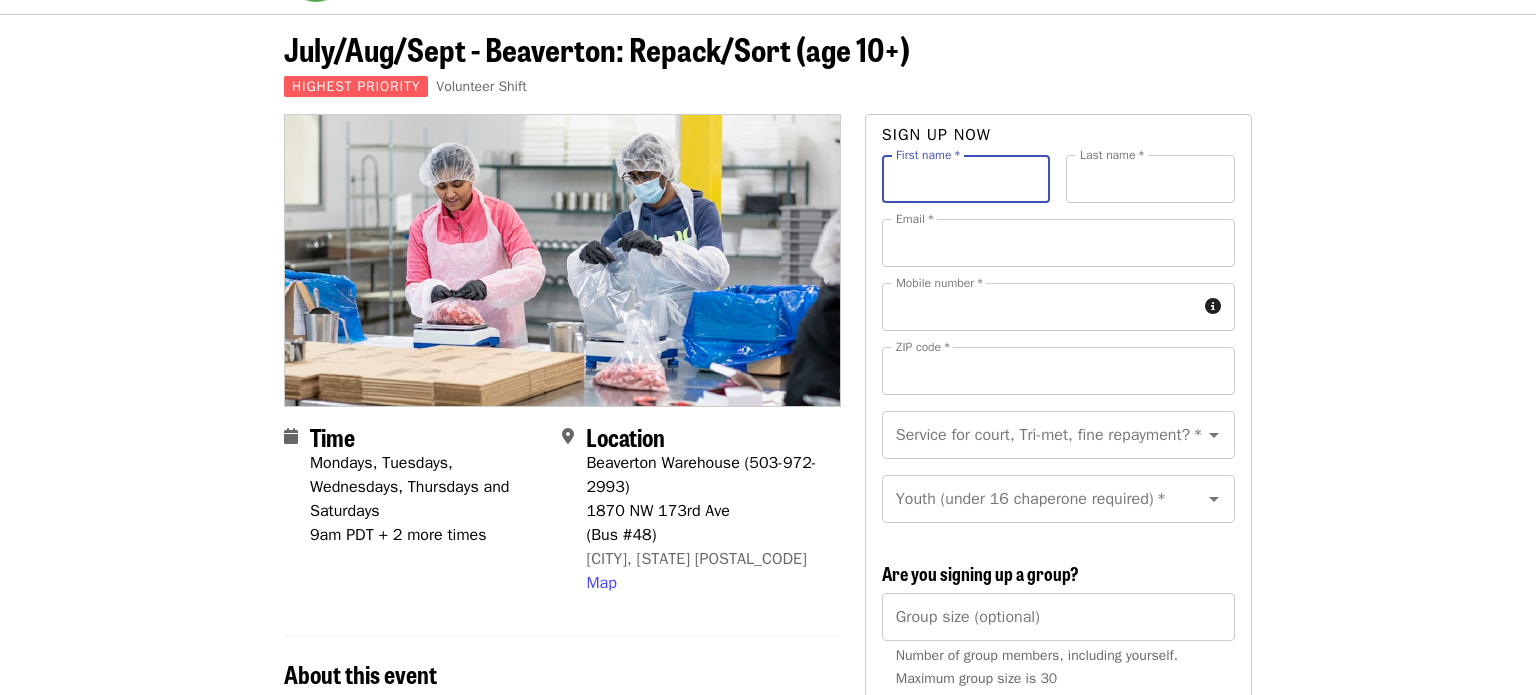 type on "*****" 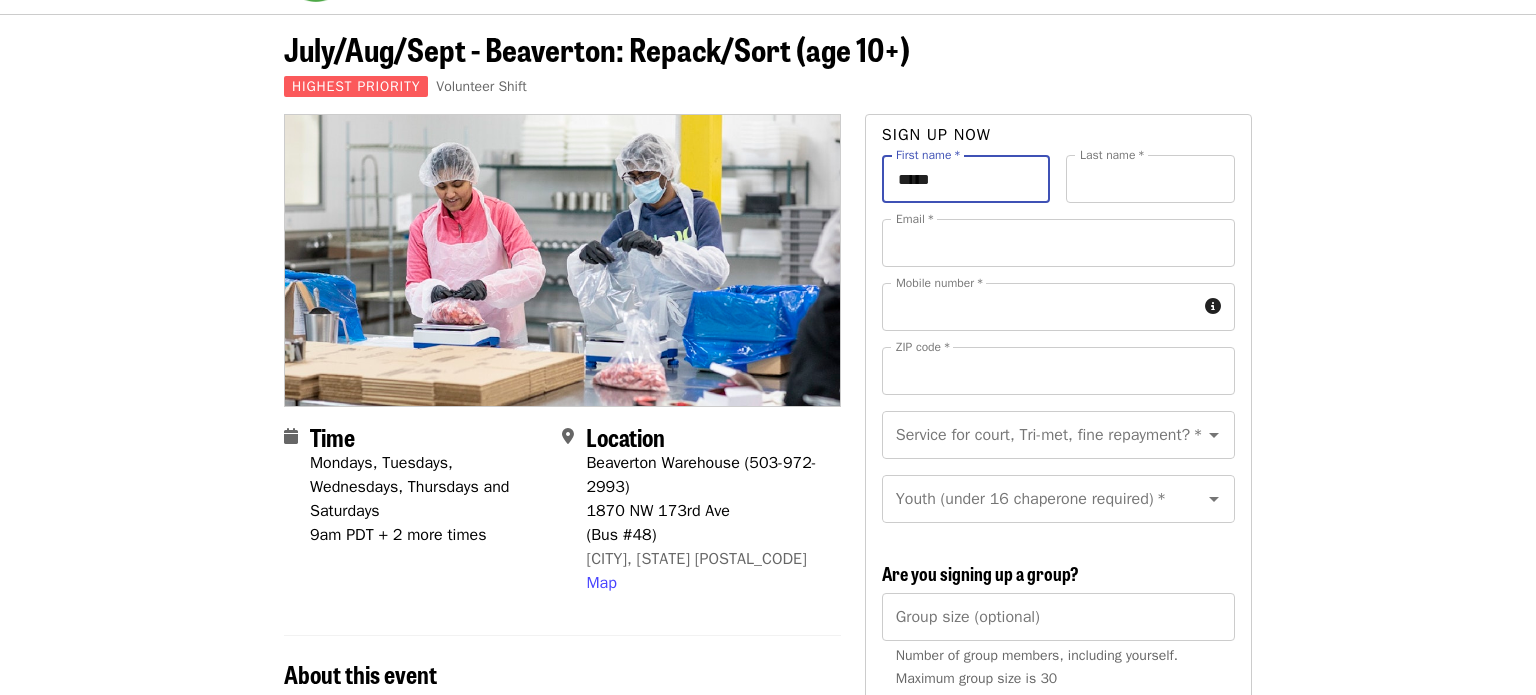 type on "********" 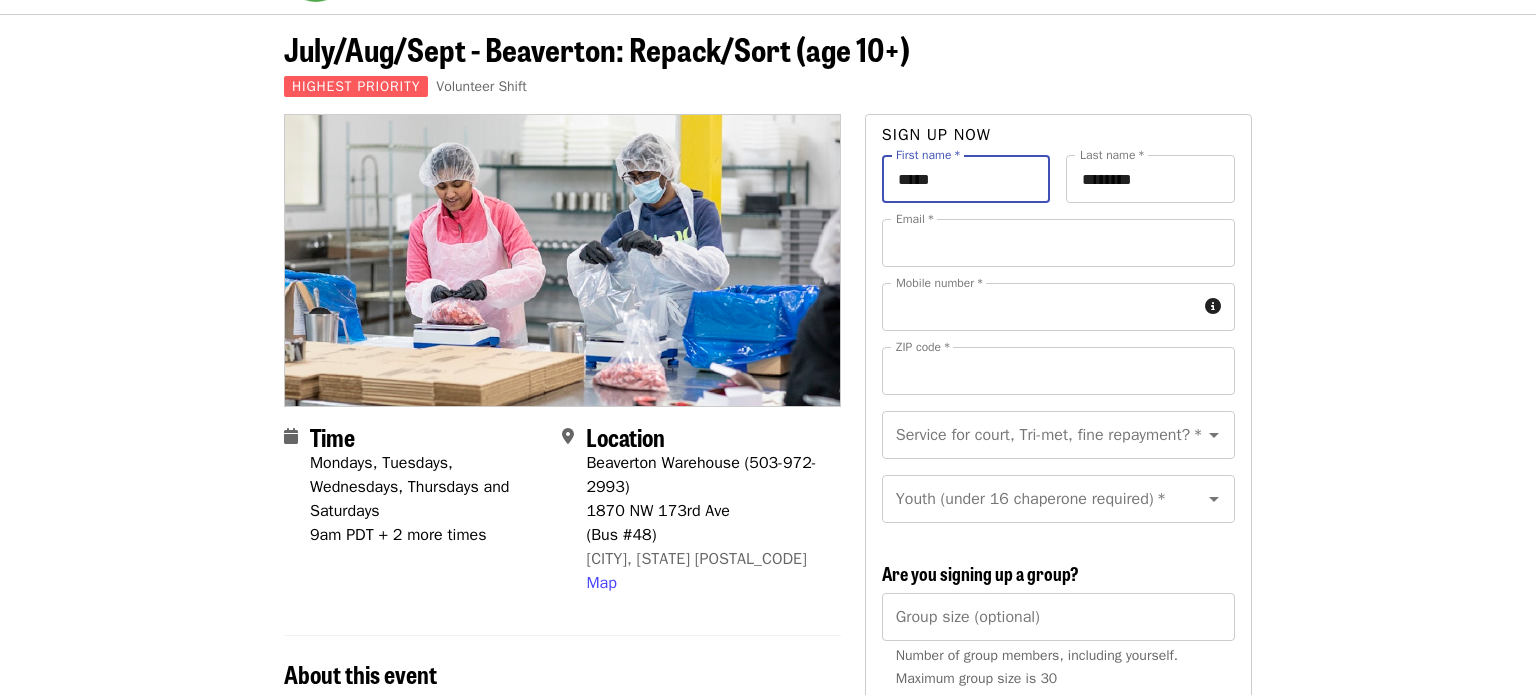 type on "**********" 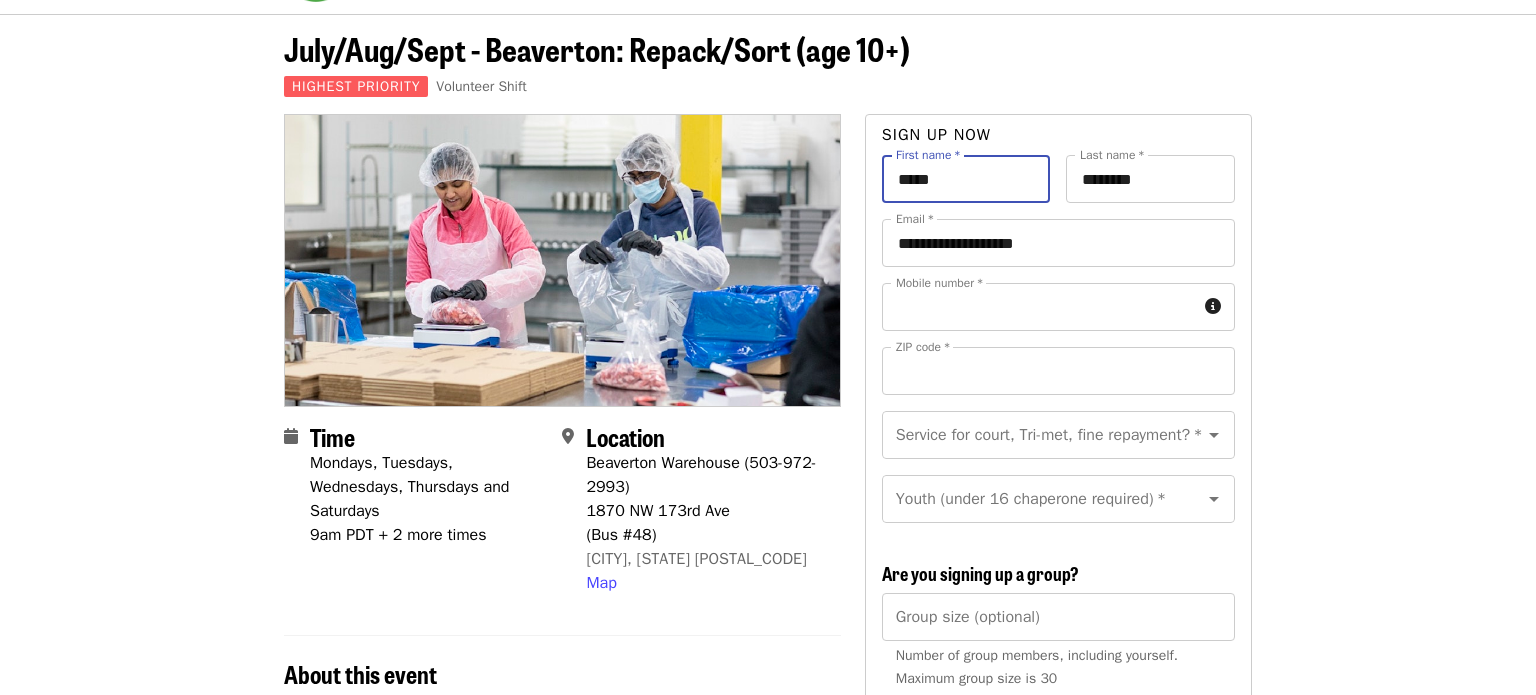 type on "**********" 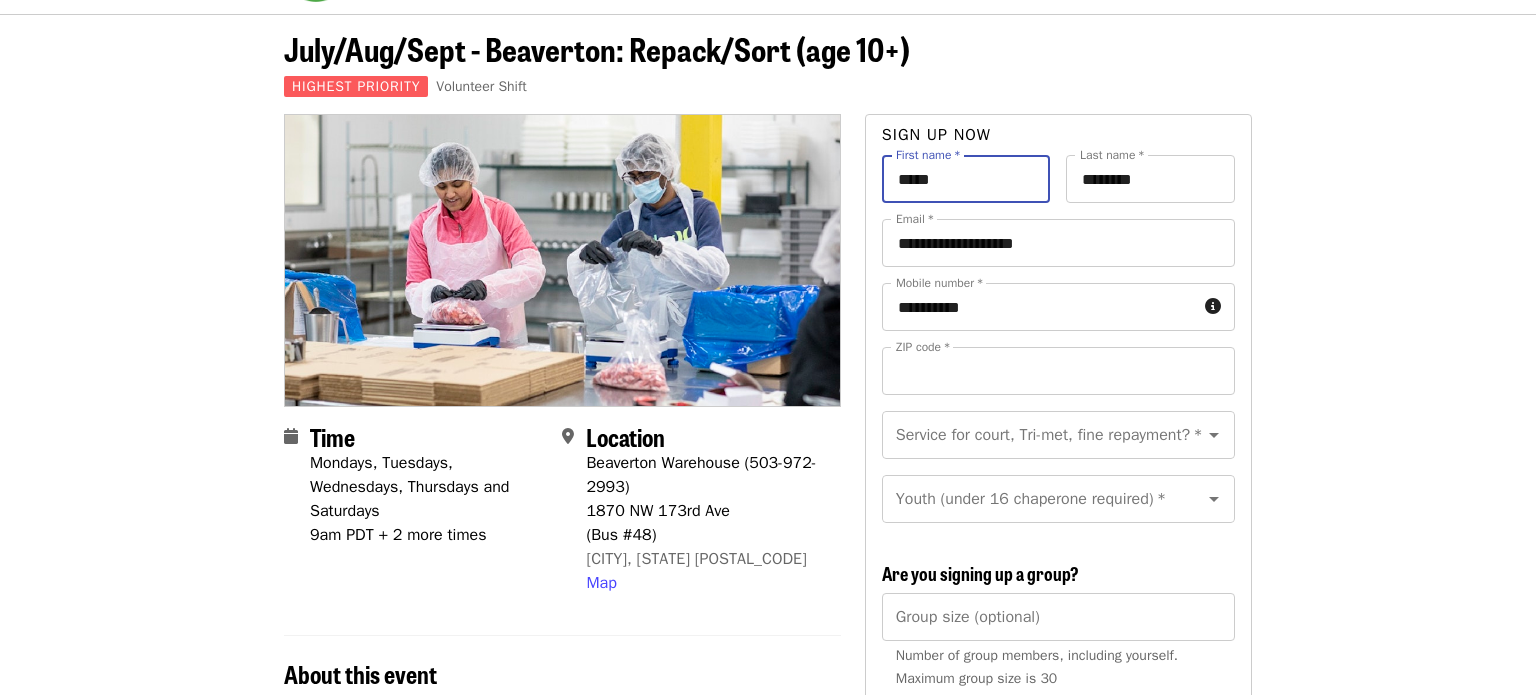 type on "*****" 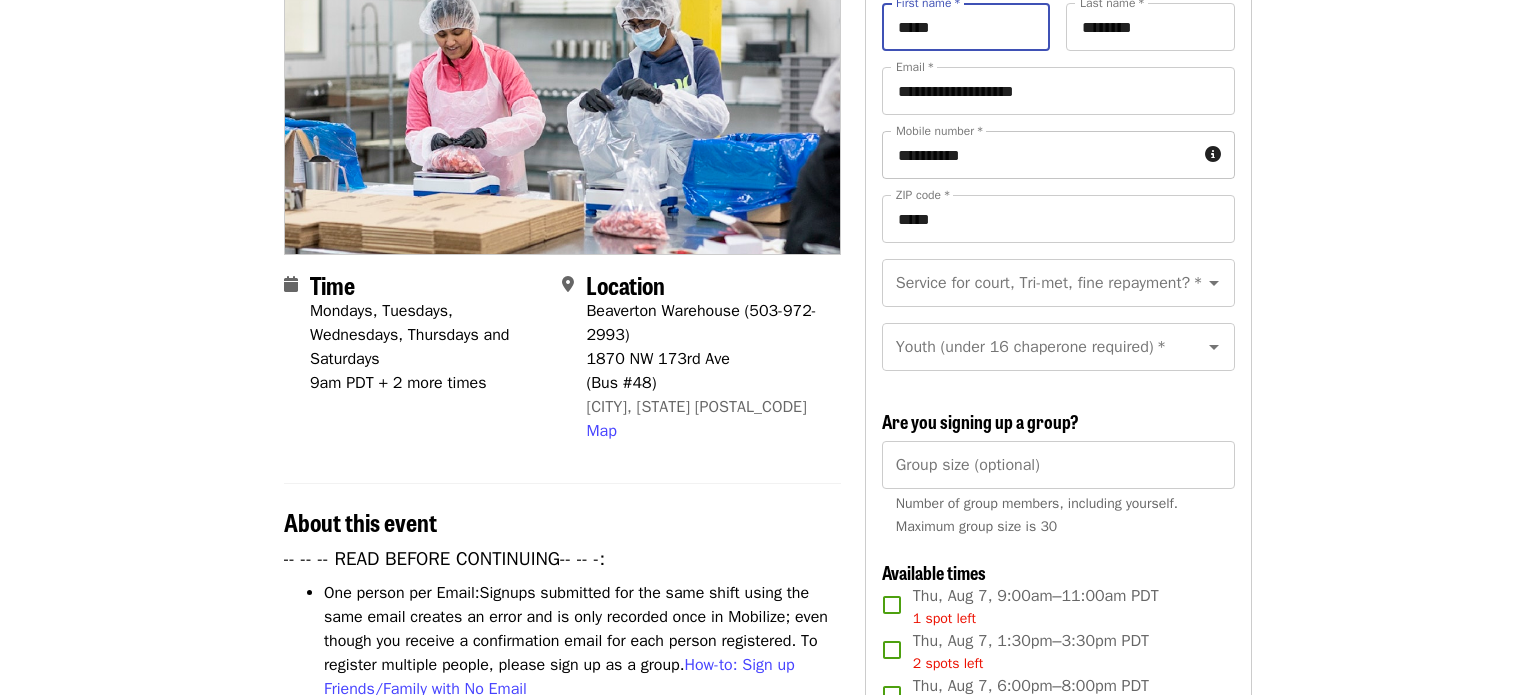 scroll, scrollTop: 231, scrollLeft: 0, axis: vertical 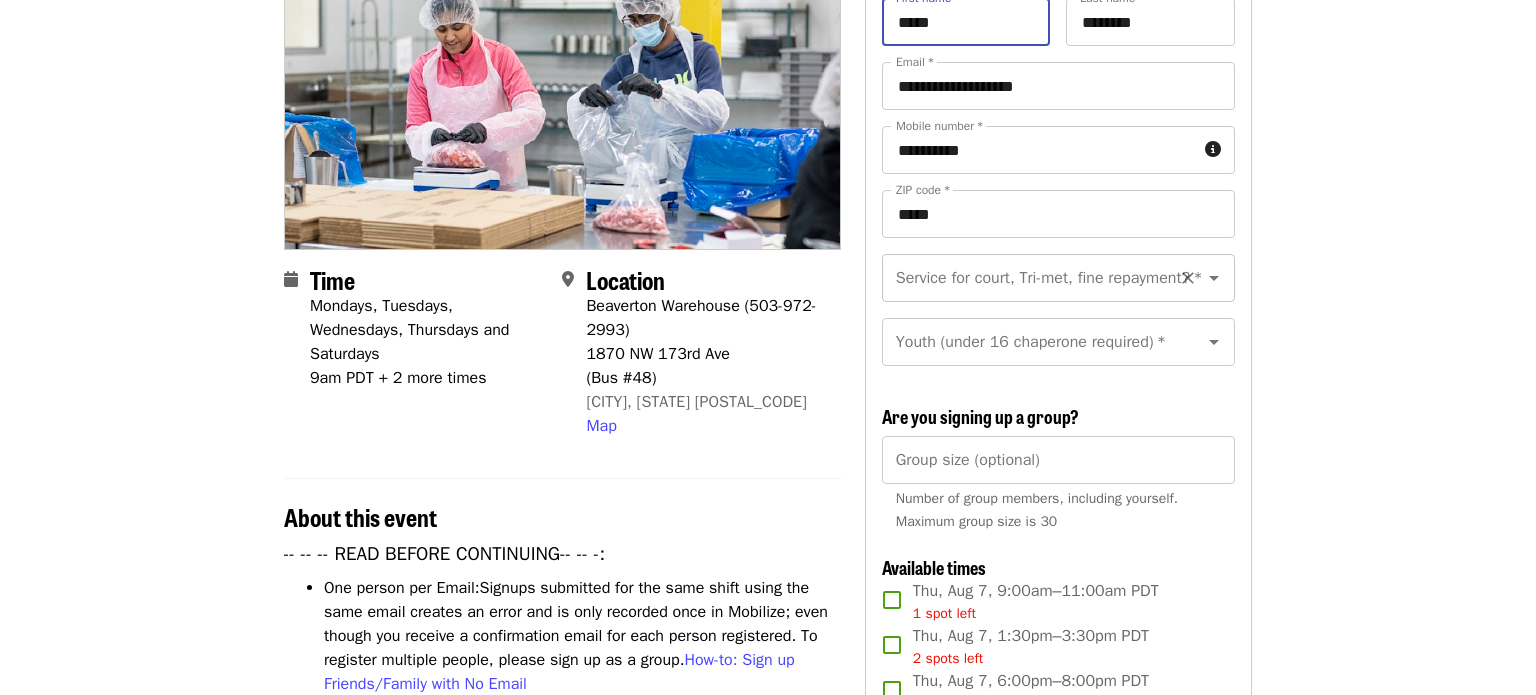 click 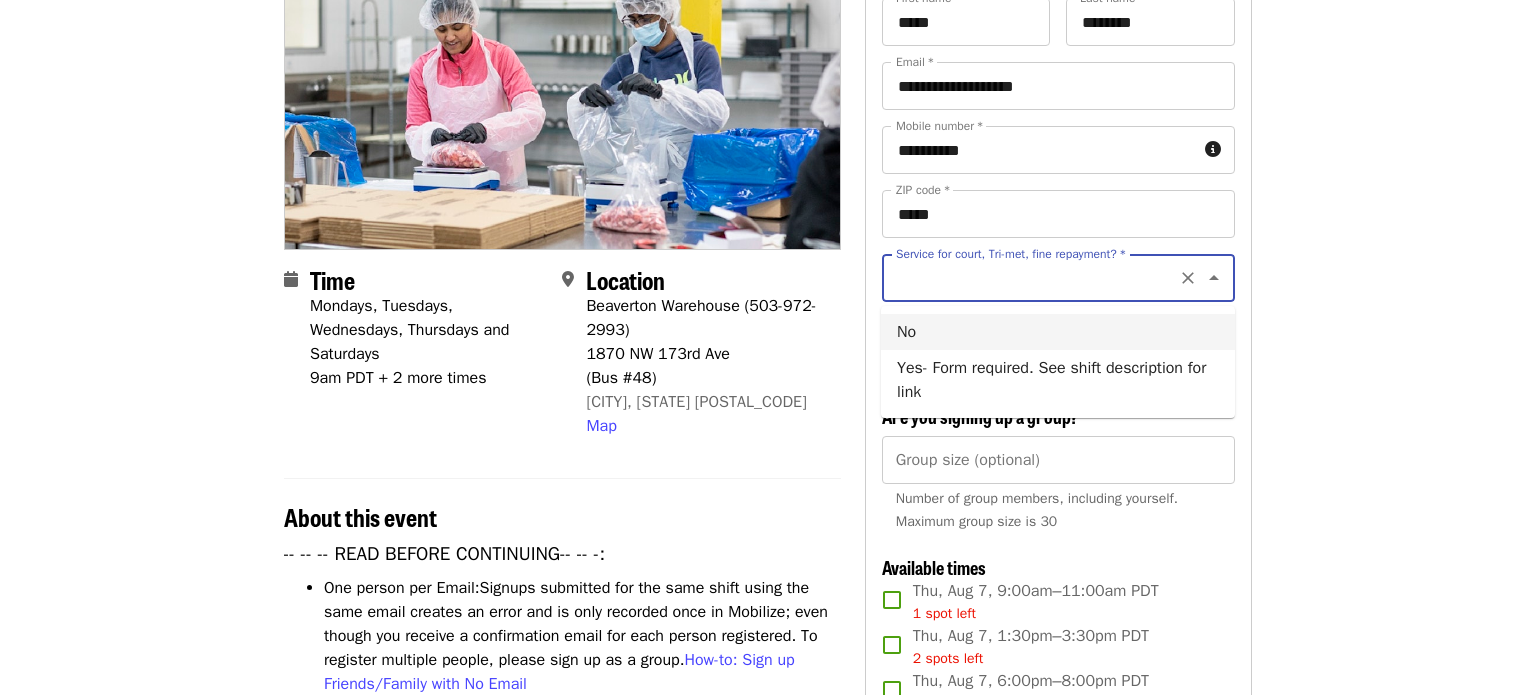 click on "No" at bounding box center [1058, 332] 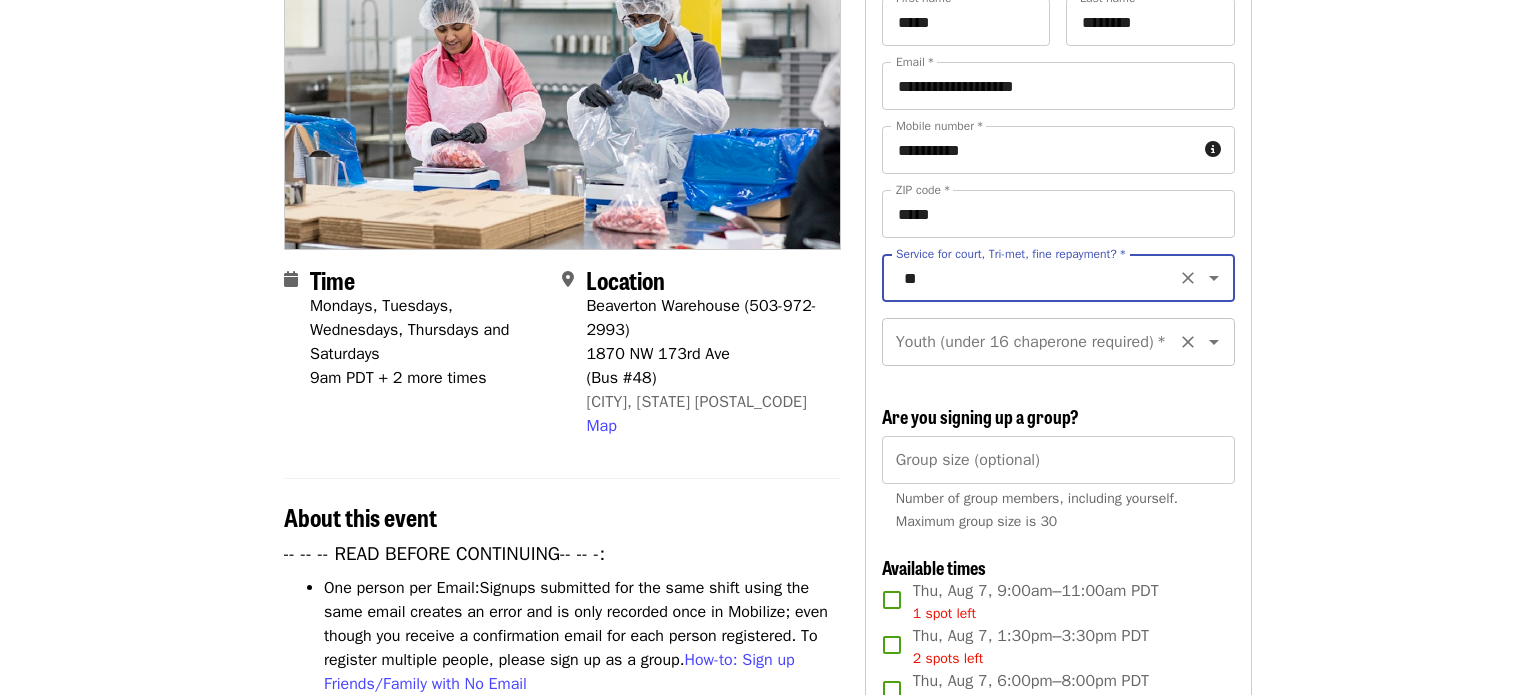 click 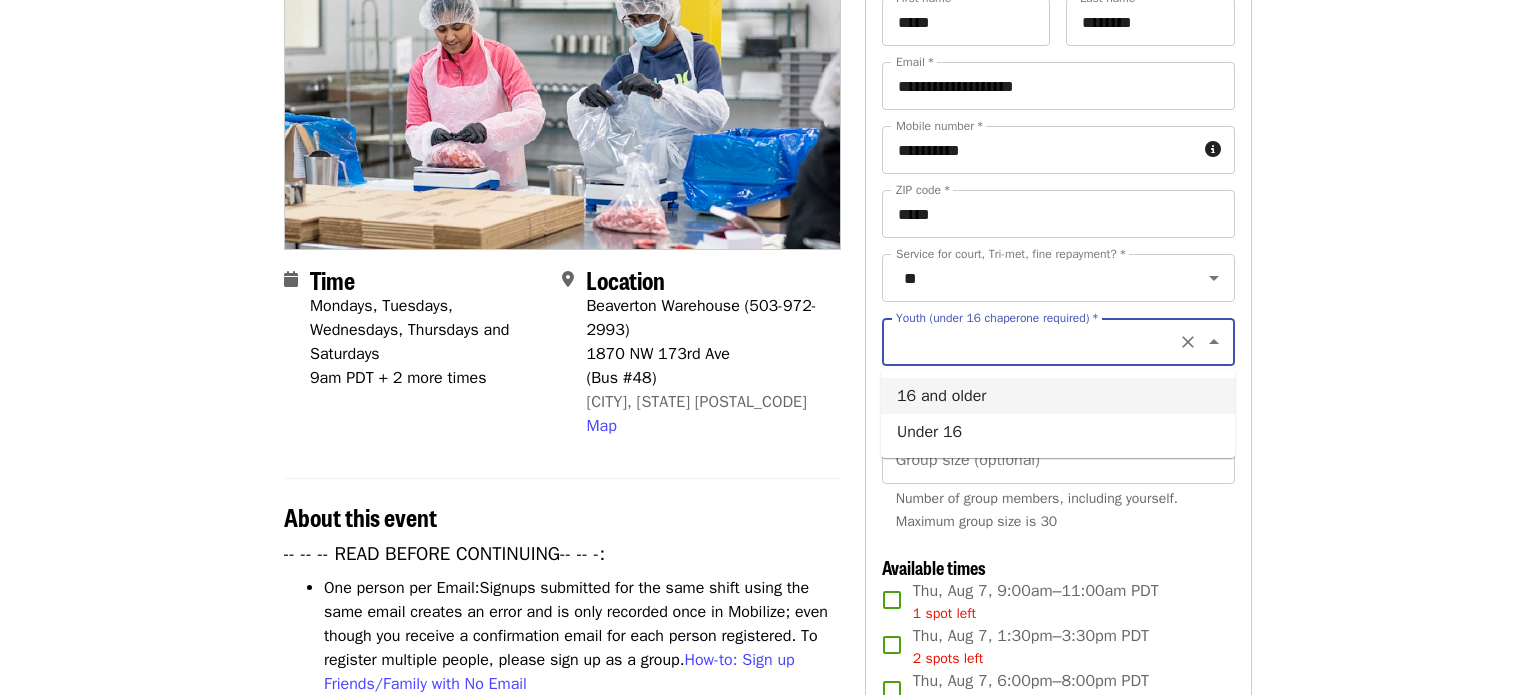 click on "16 and older" at bounding box center [1058, 396] 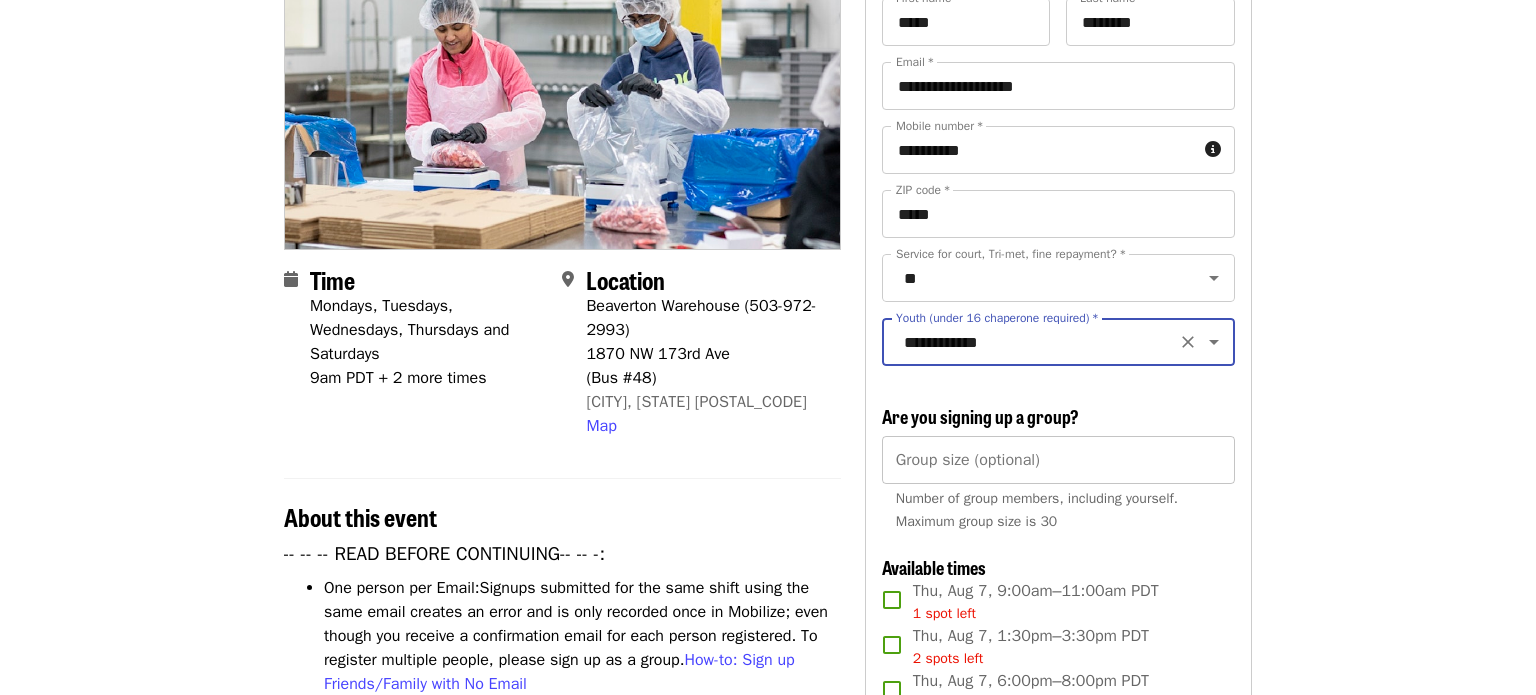 click on "Group size (optional)" at bounding box center (1058, 460) 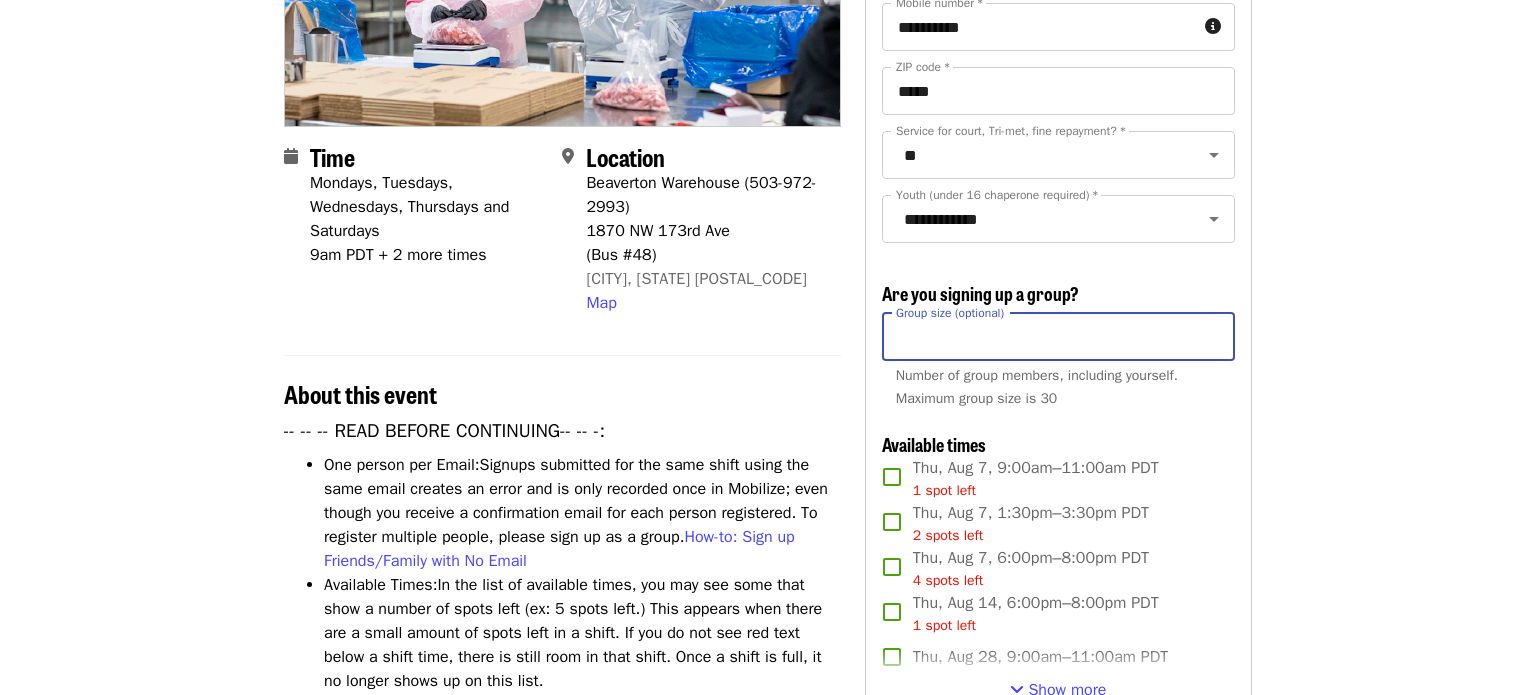 scroll, scrollTop: 360, scrollLeft: 0, axis: vertical 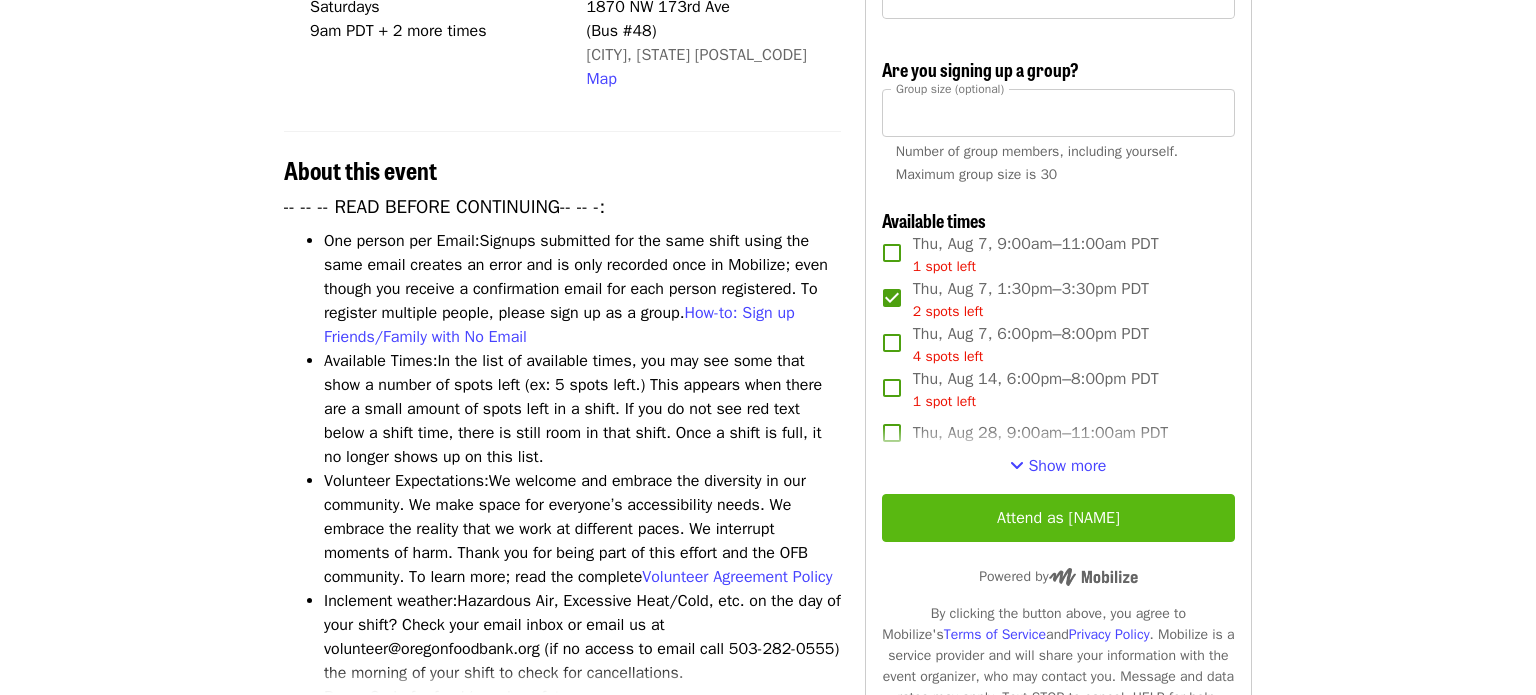click on "Attend as Megan" at bounding box center [1058, 518] 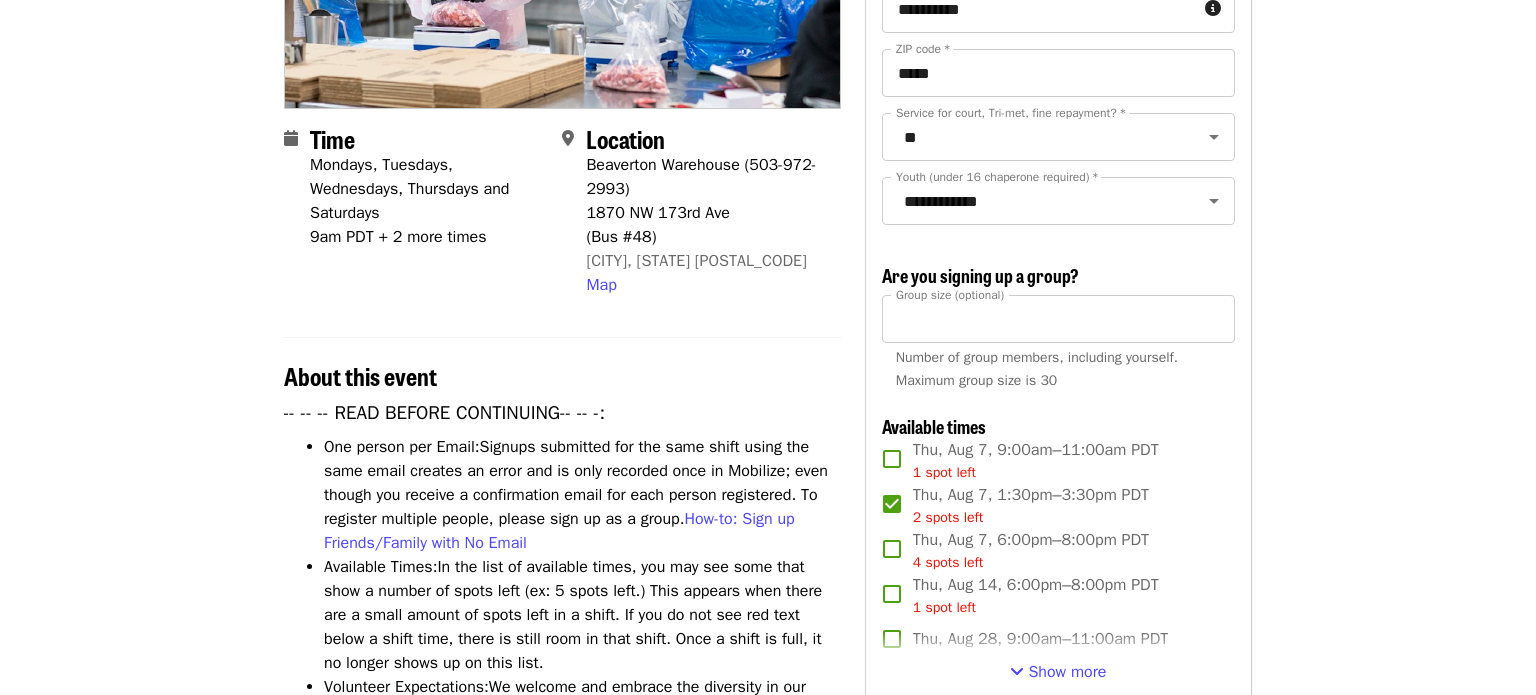 scroll, scrollTop: 375, scrollLeft: 0, axis: vertical 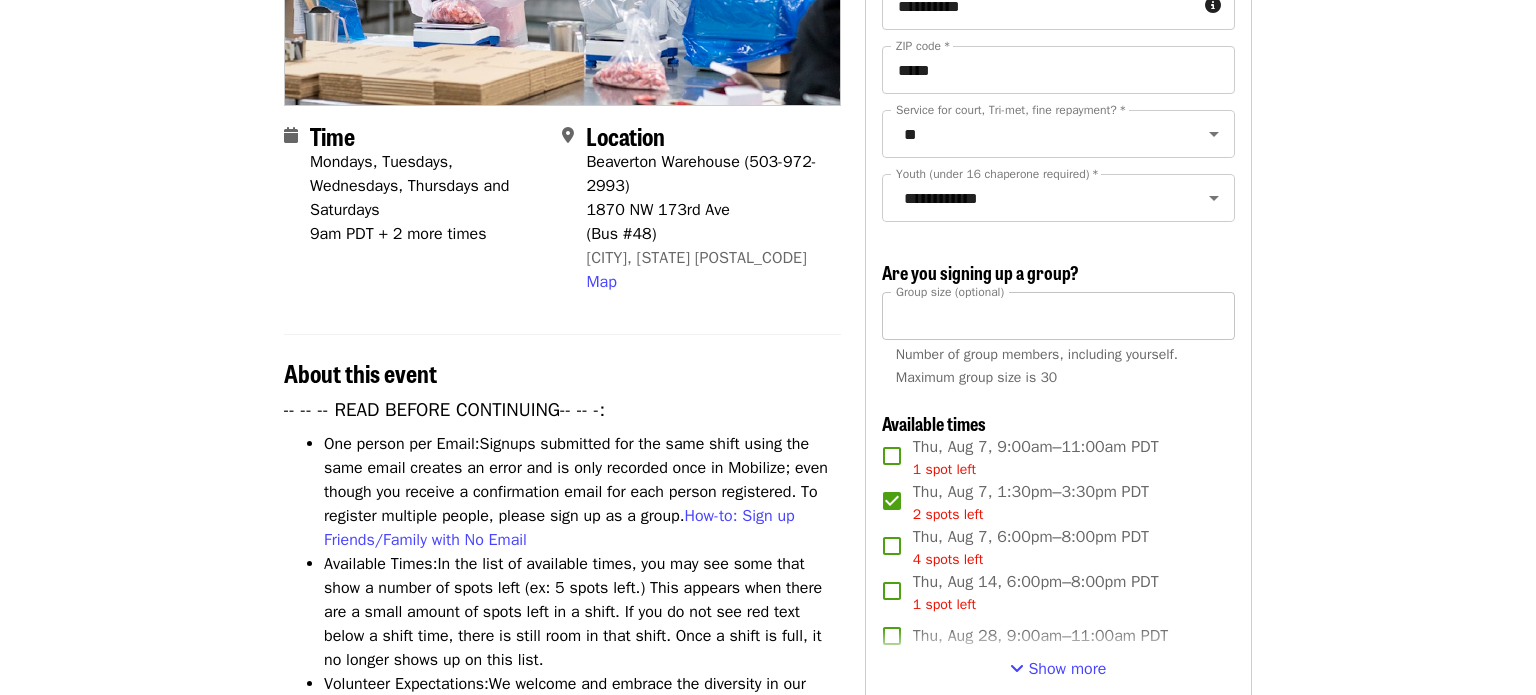 click on "*" at bounding box center (1058, 316) 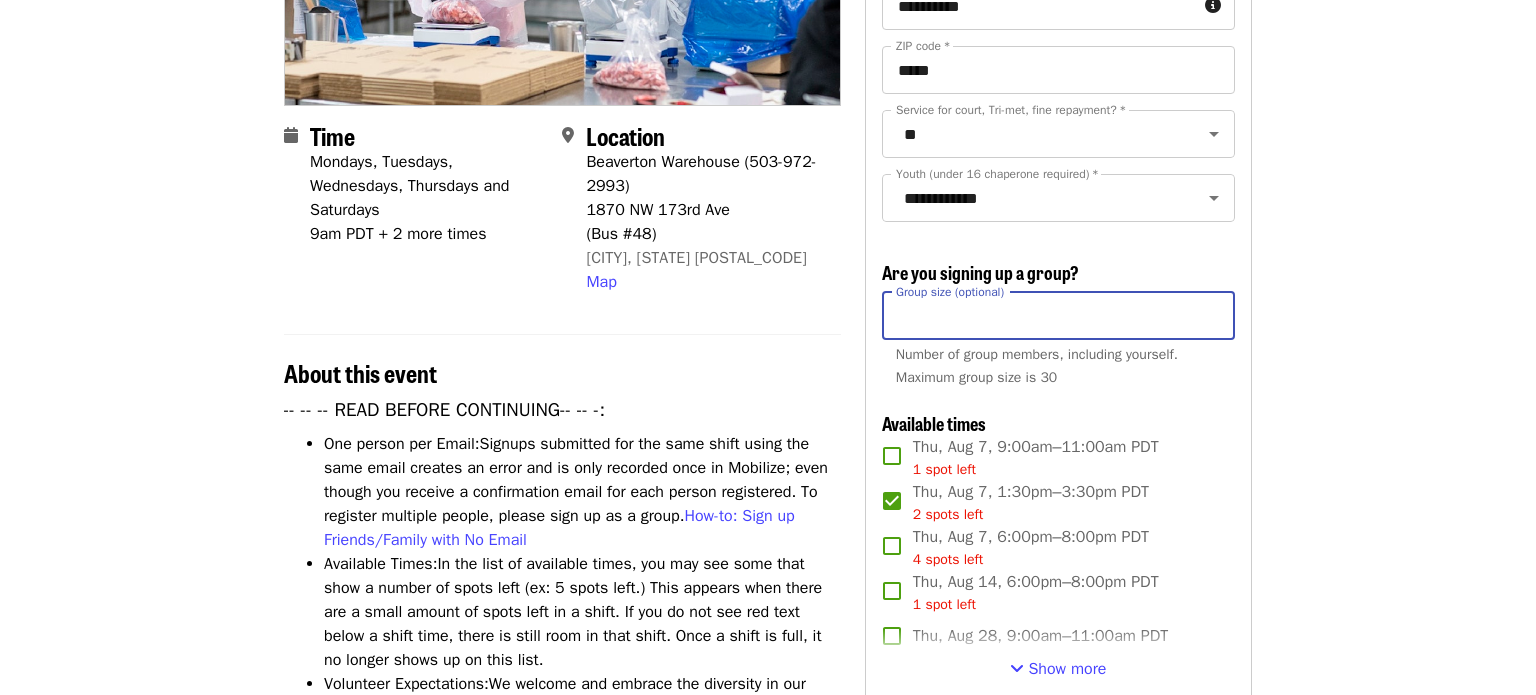 type on "*" 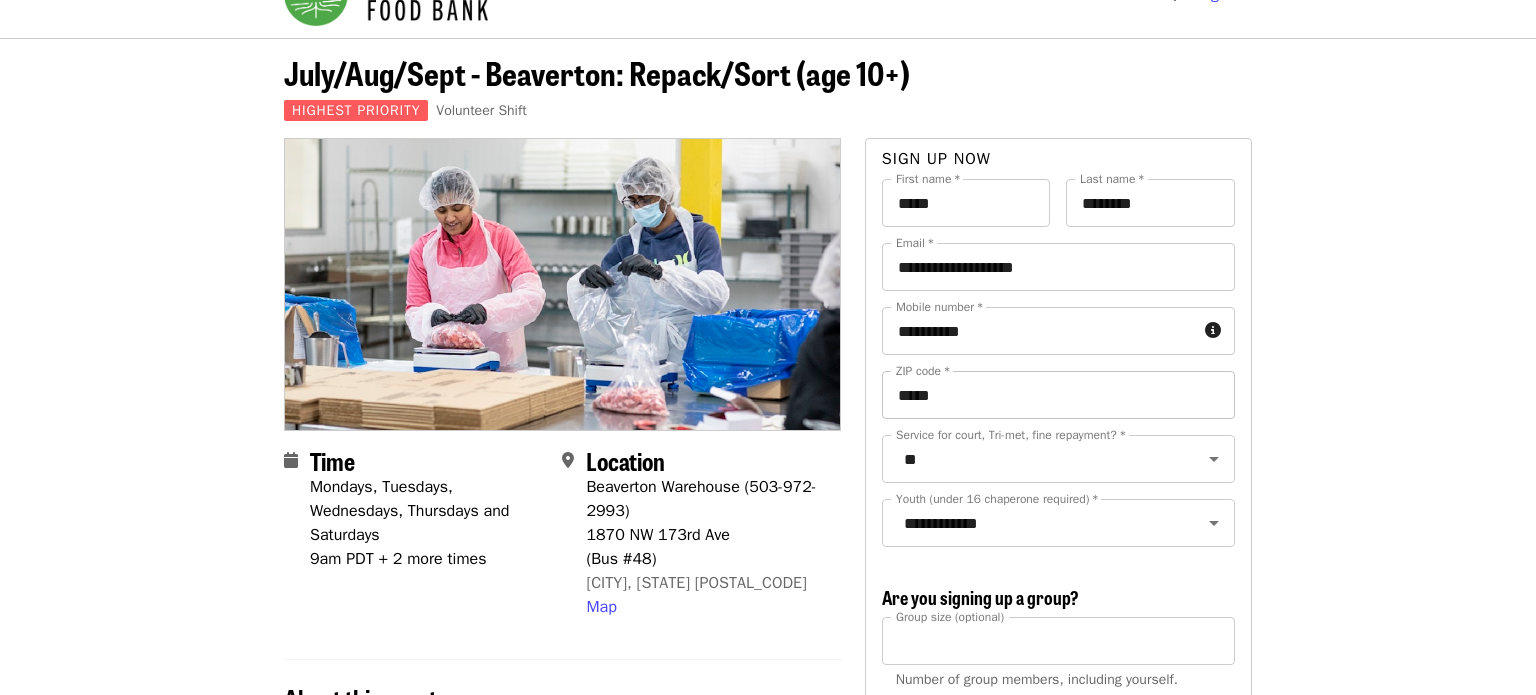 scroll, scrollTop: 0, scrollLeft: 0, axis: both 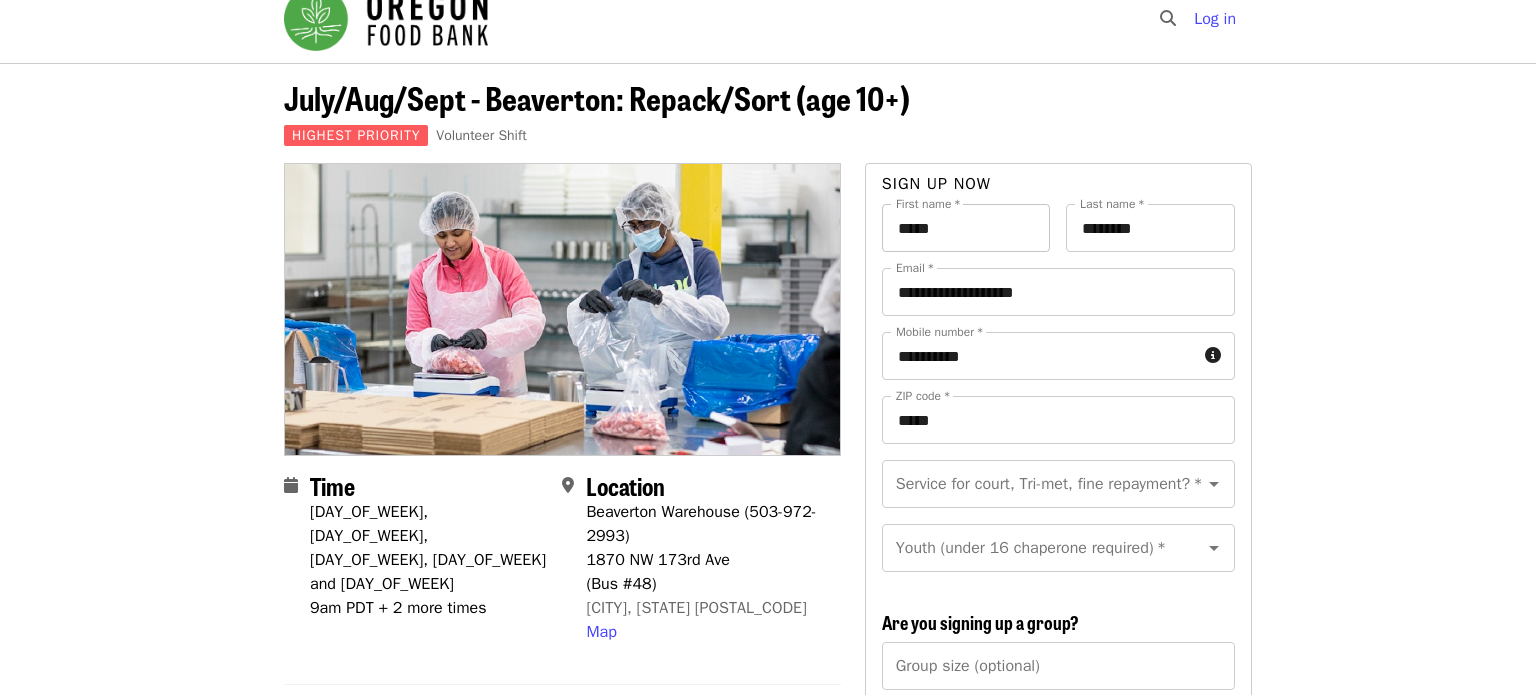 click on "*****" at bounding box center (966, 228) 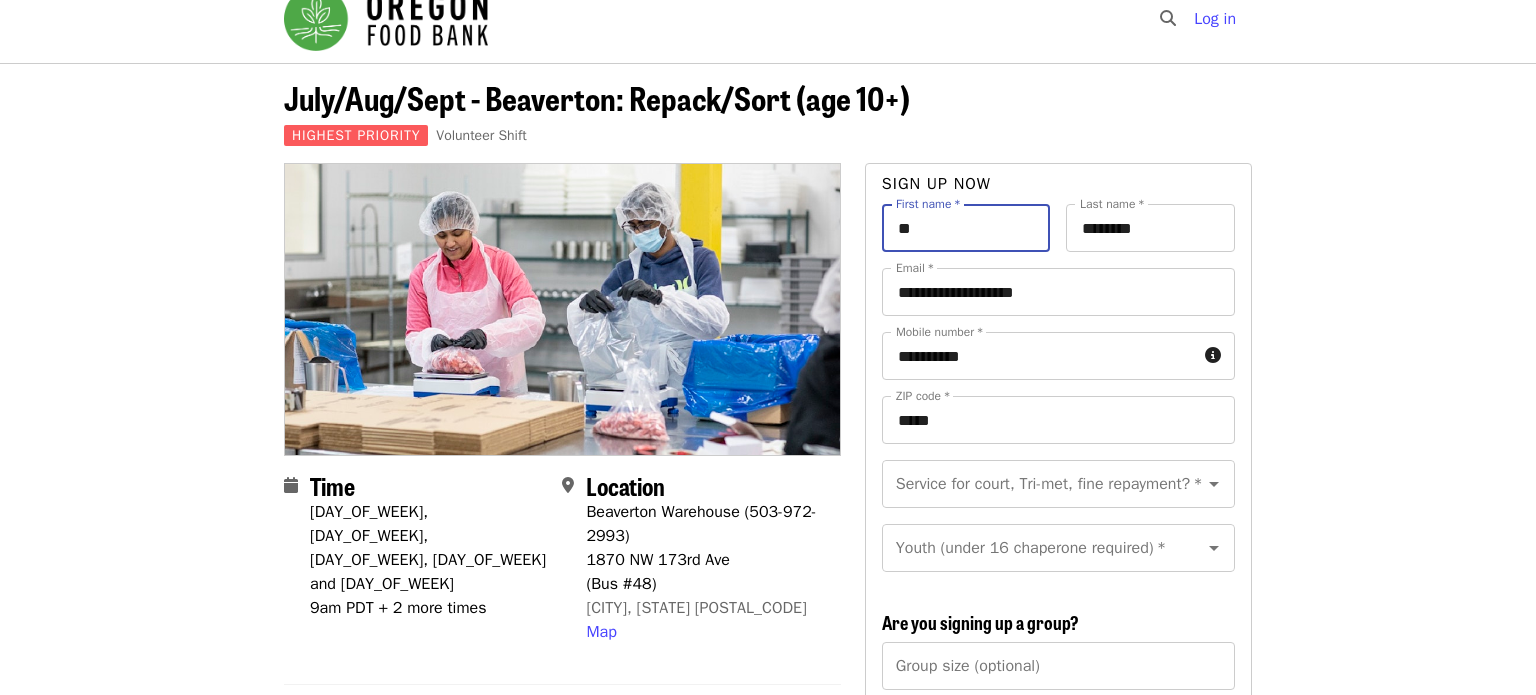 type on "*" 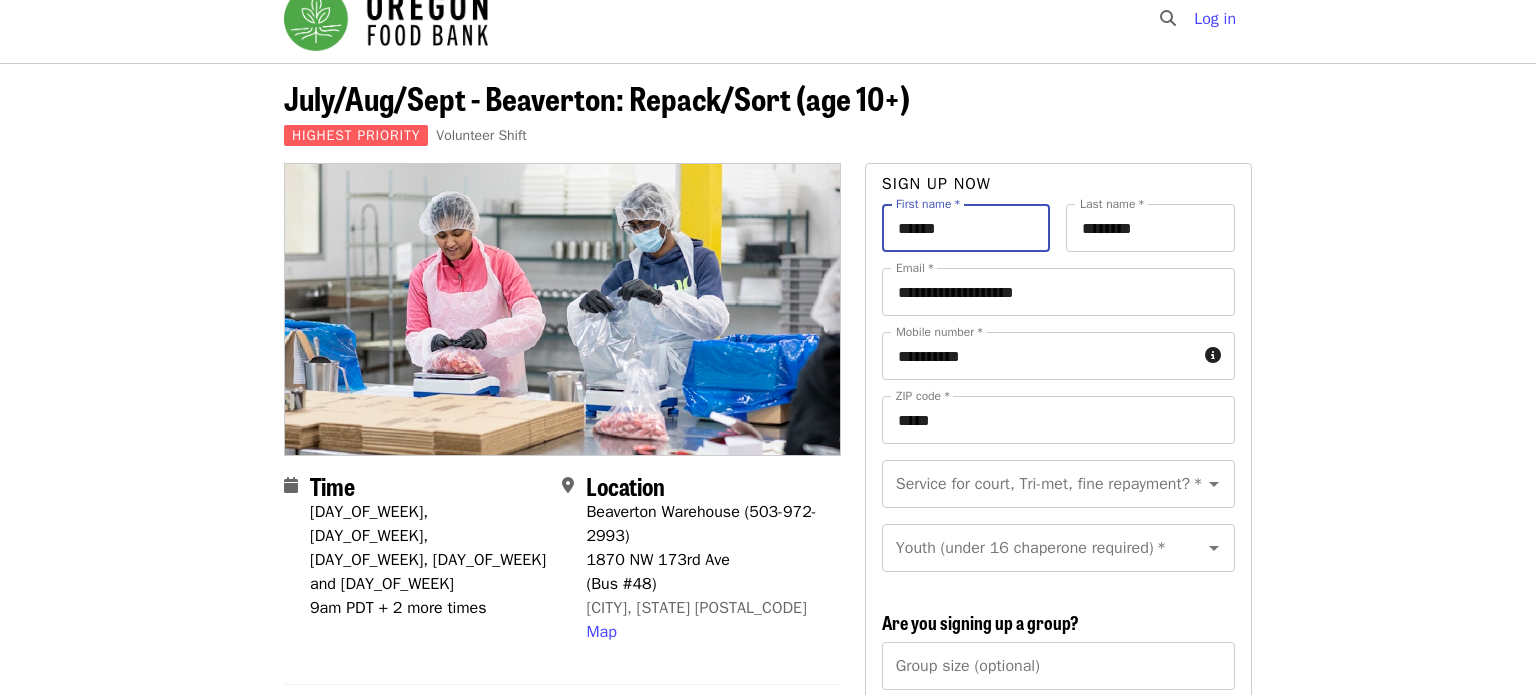 type on "******" 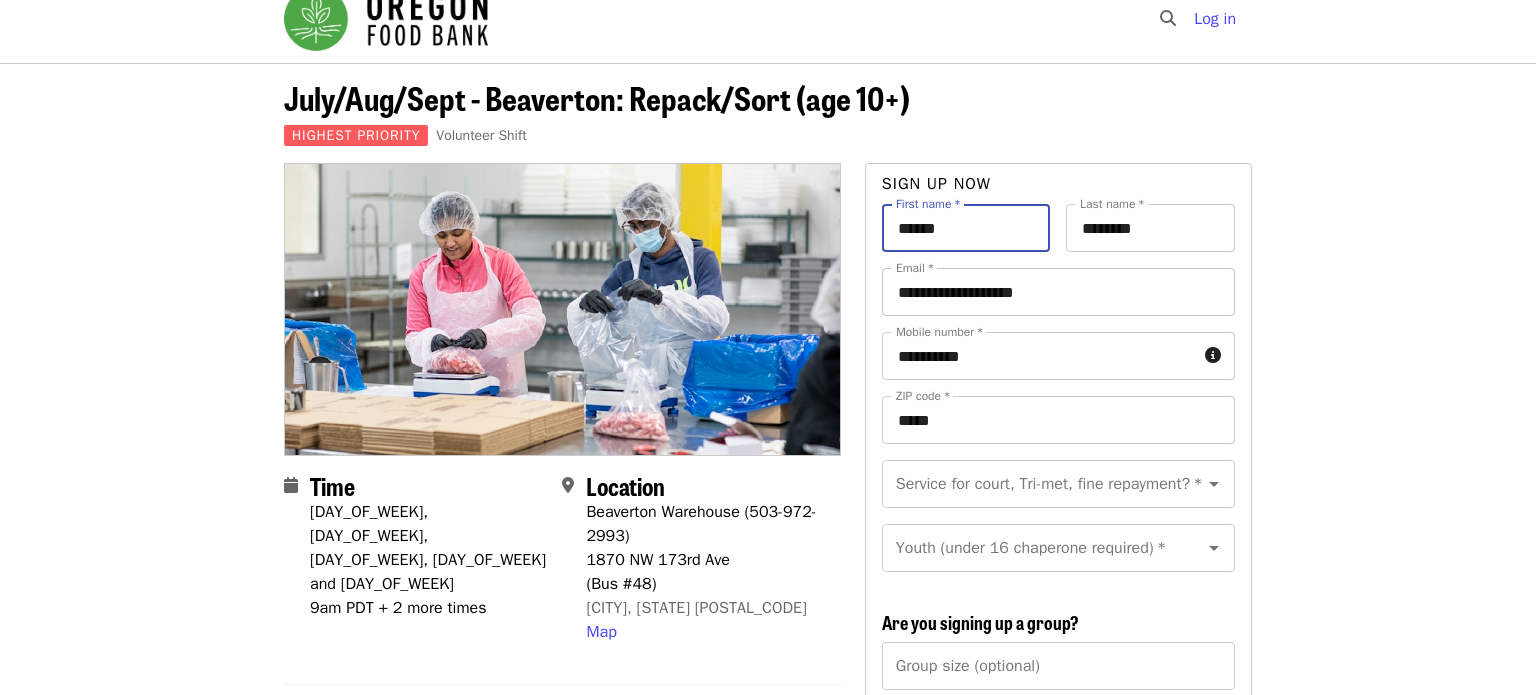 click on "**********" at bounding box center (1058, 292) 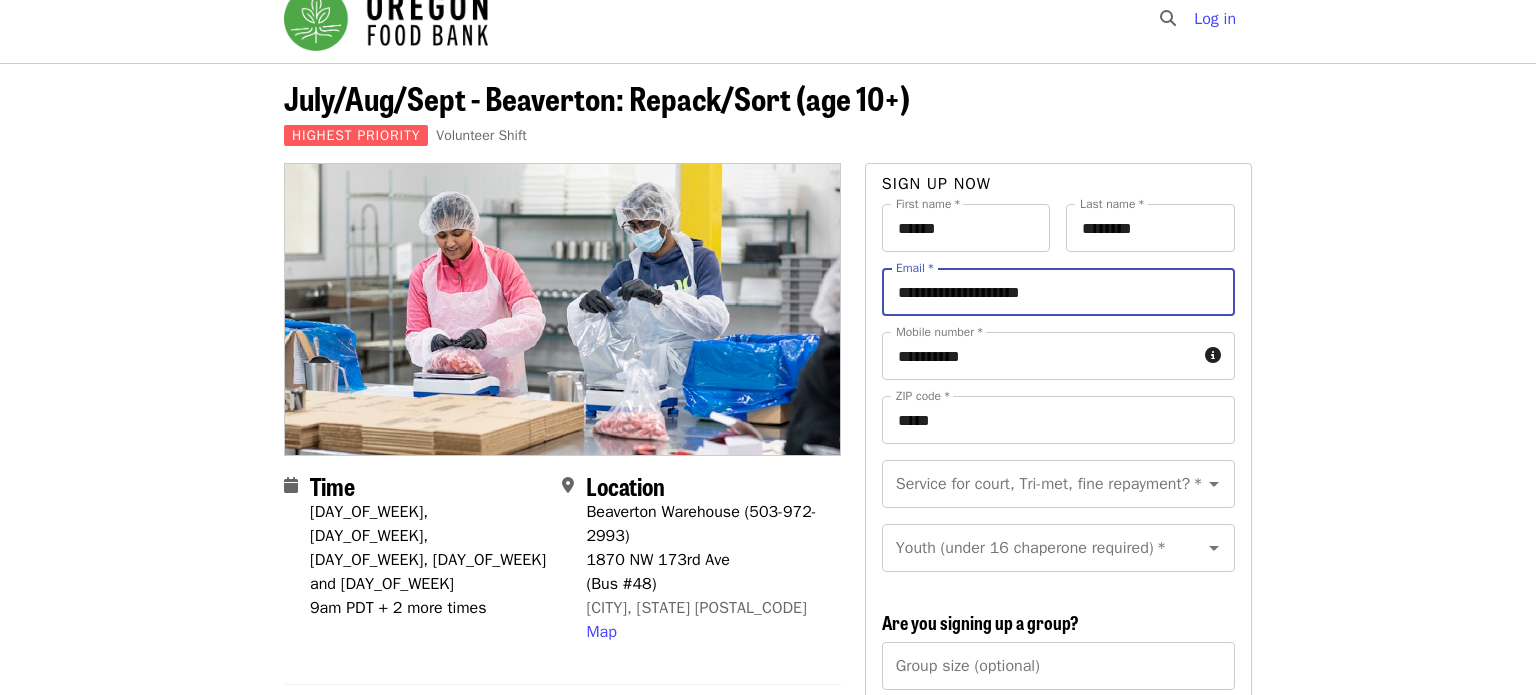click on "**********" at bounding box center (1058, 292) 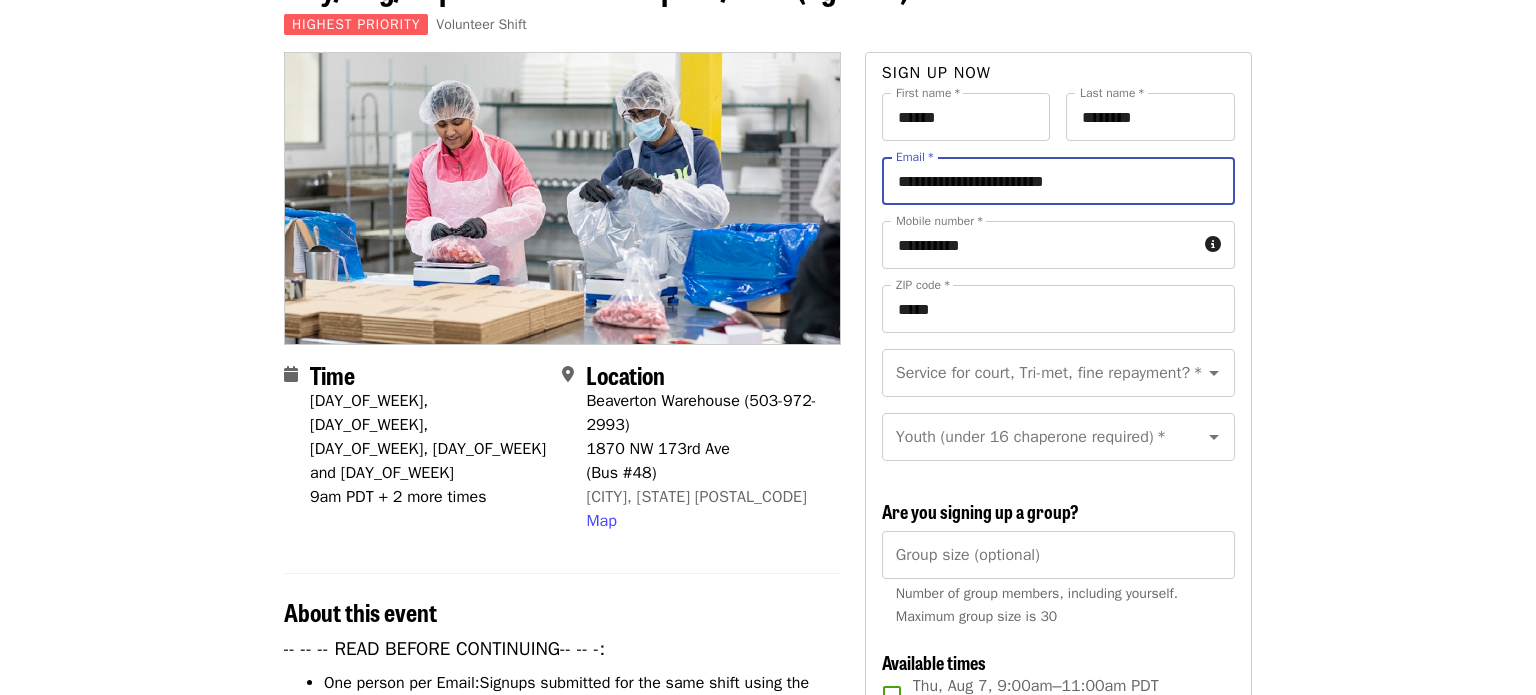 scroll, scrollTop: 144, scrollLeft: 0, axis: vertical 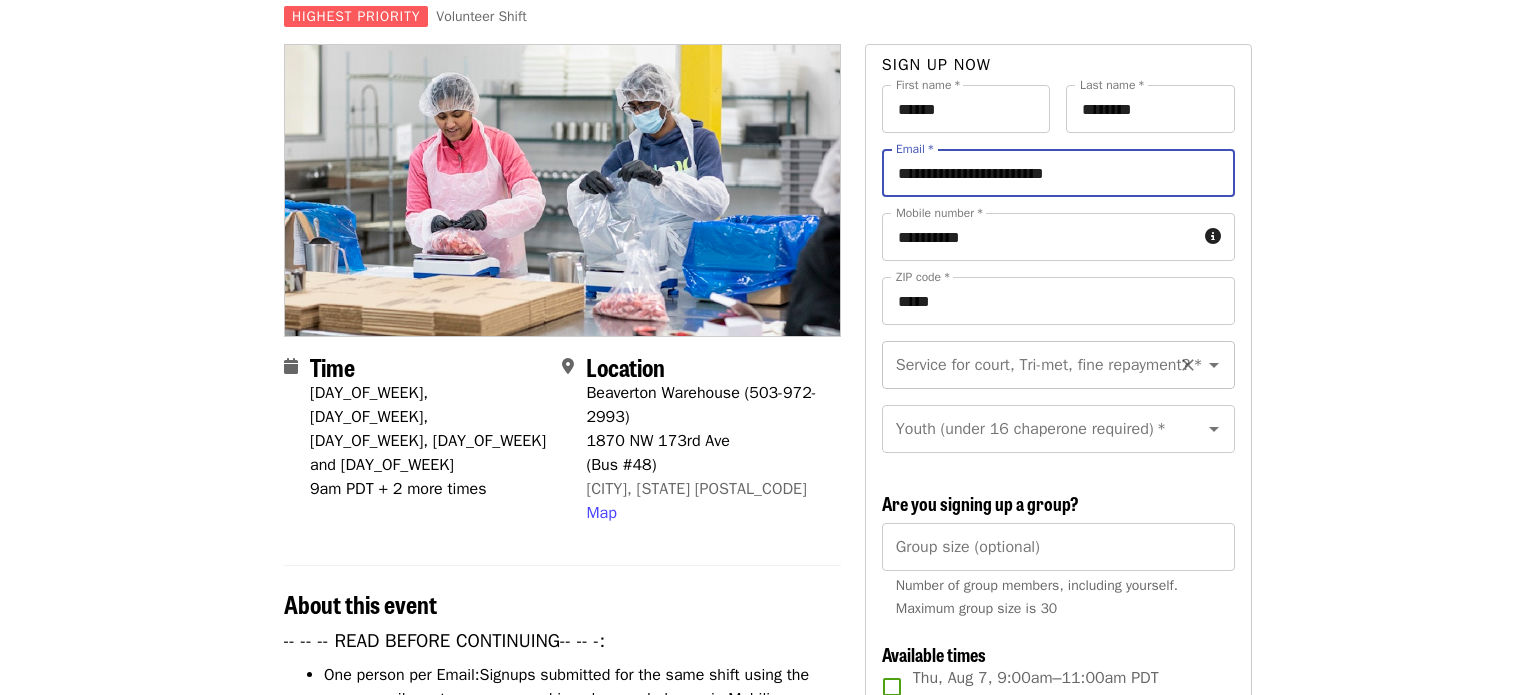 type on "**********" 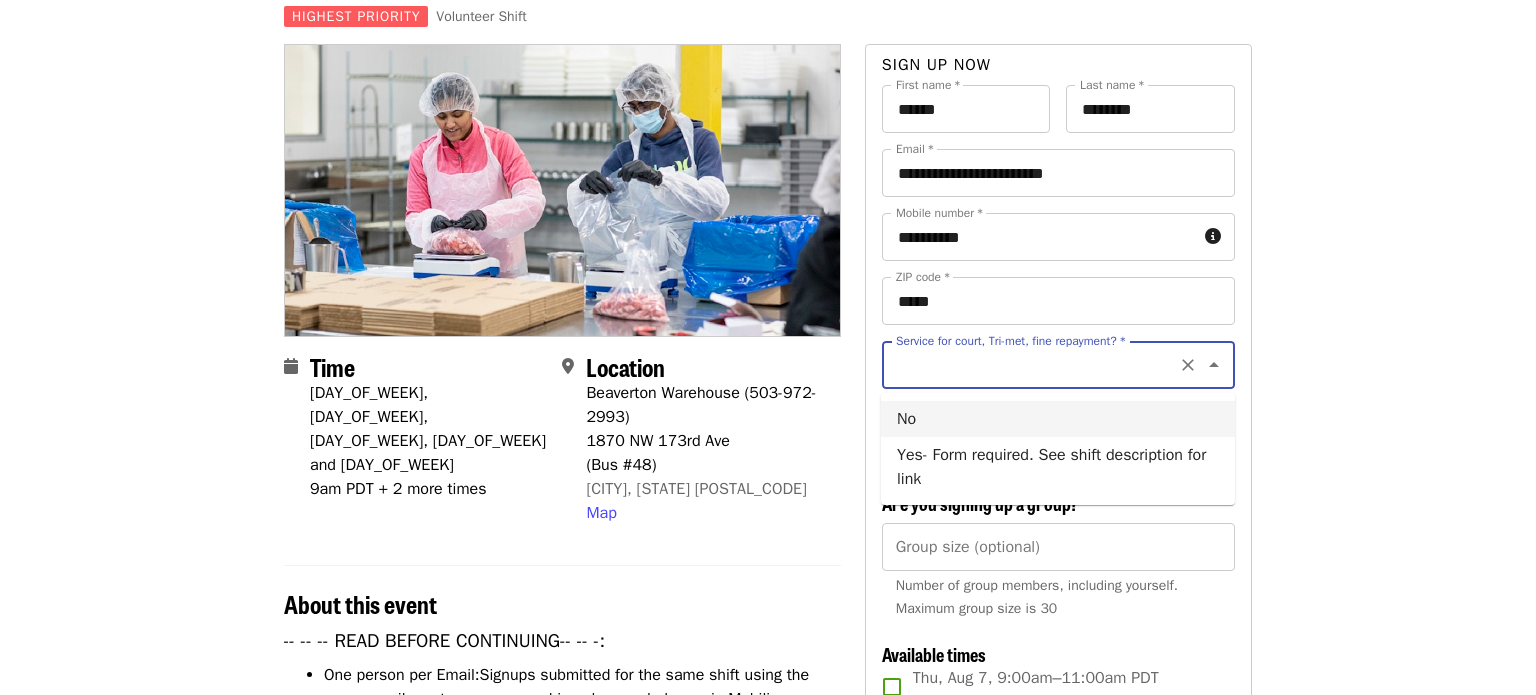 click on "No" at bounding box center (1058, 419) 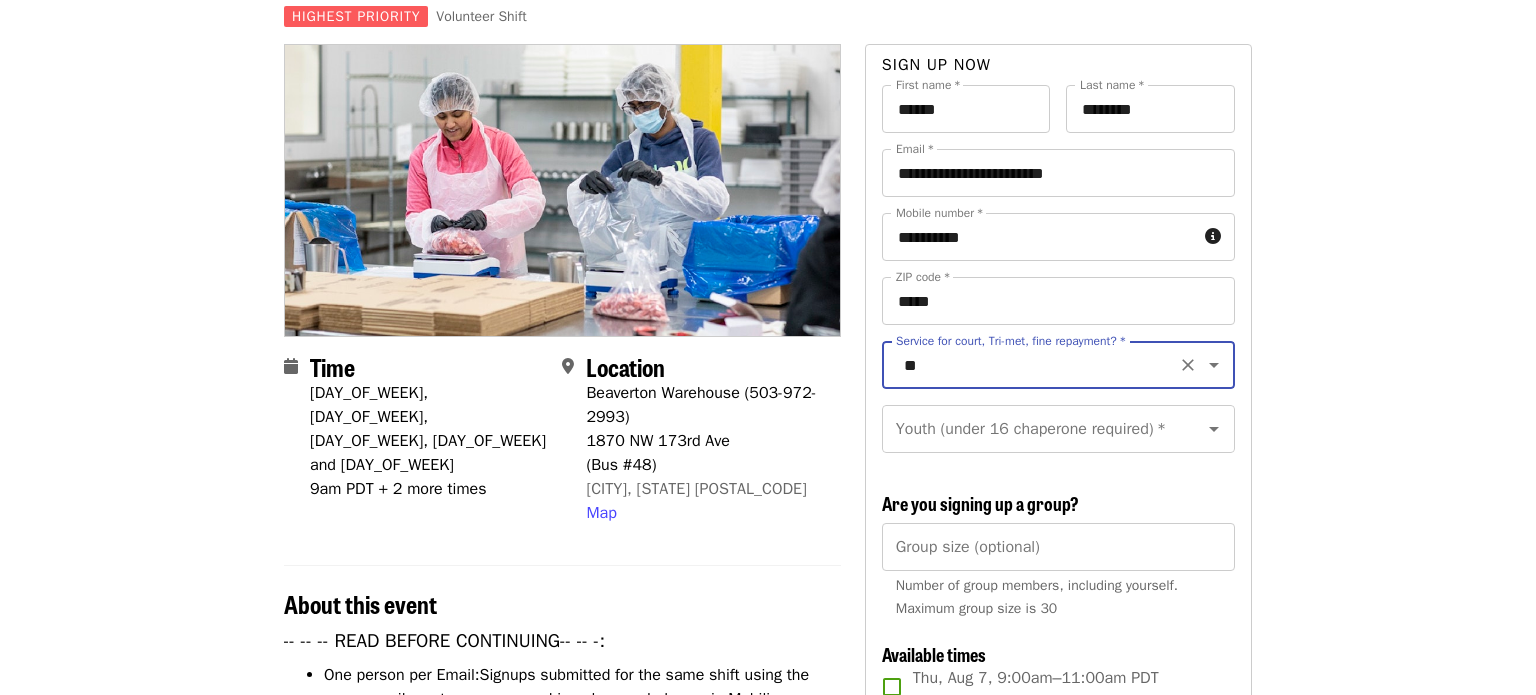 scroll, scrollTop: 23, scrollLeft: 0, axis: vertical 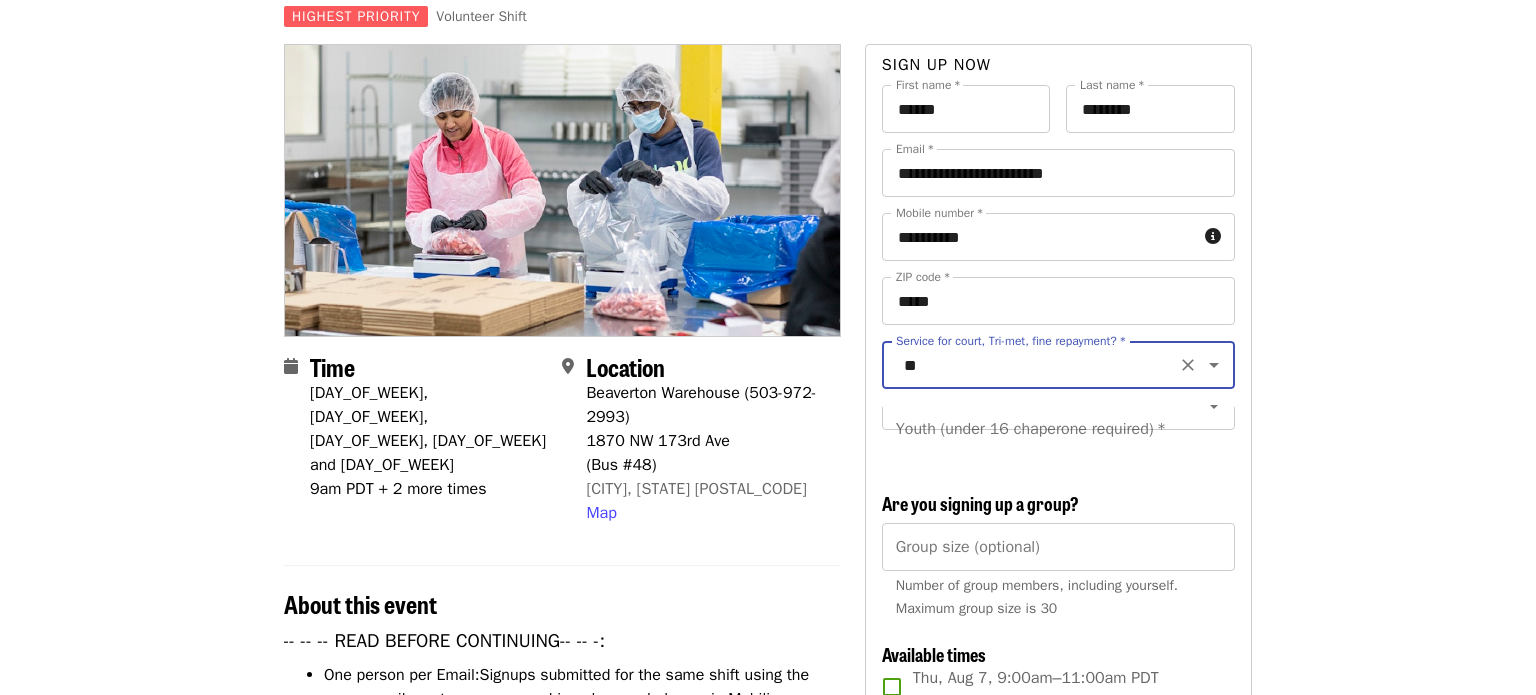 click on "Service for court, Tri-met, fine repayment?   * ** Service for court, Tri-met, fine repayment?  * Youth (under 16 chaperone required)   * Youth (under 16 chaperone required)  *" at bounding box center (1058, 405) 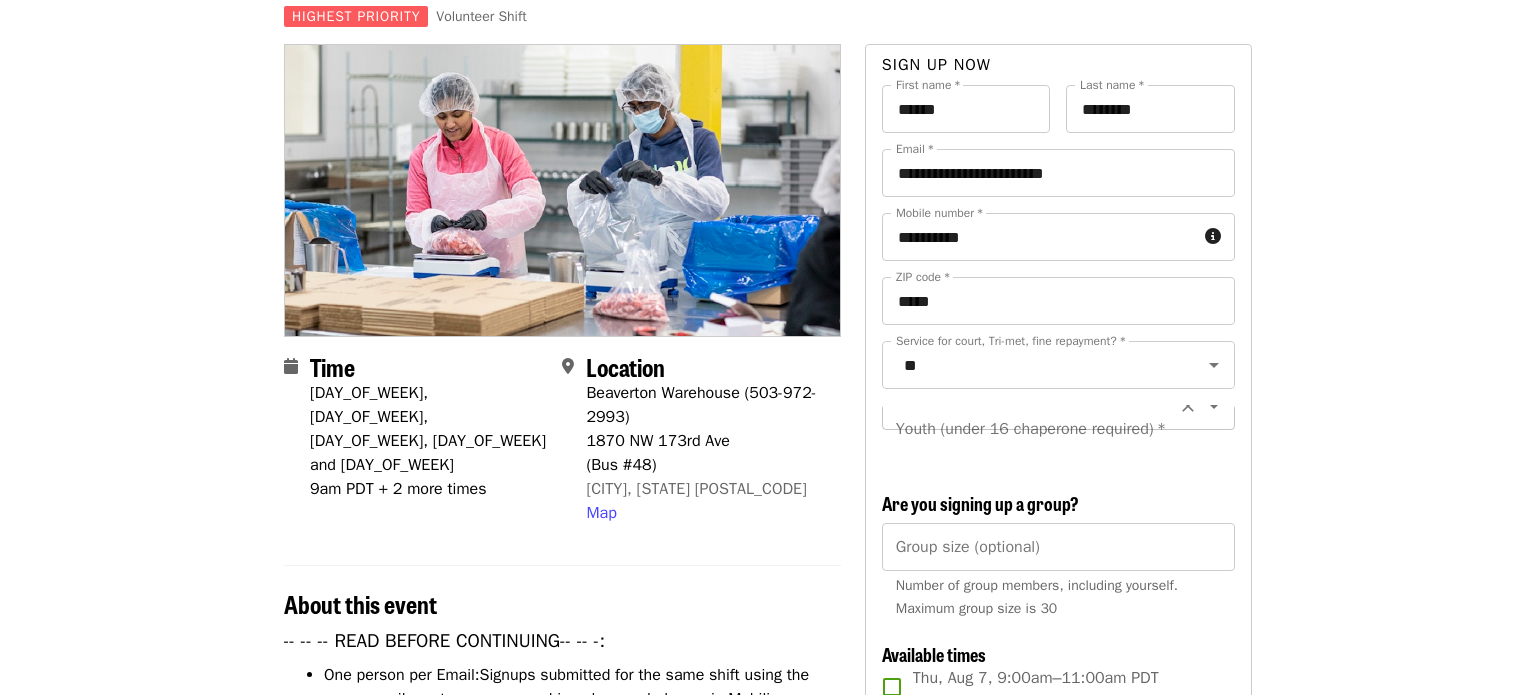click 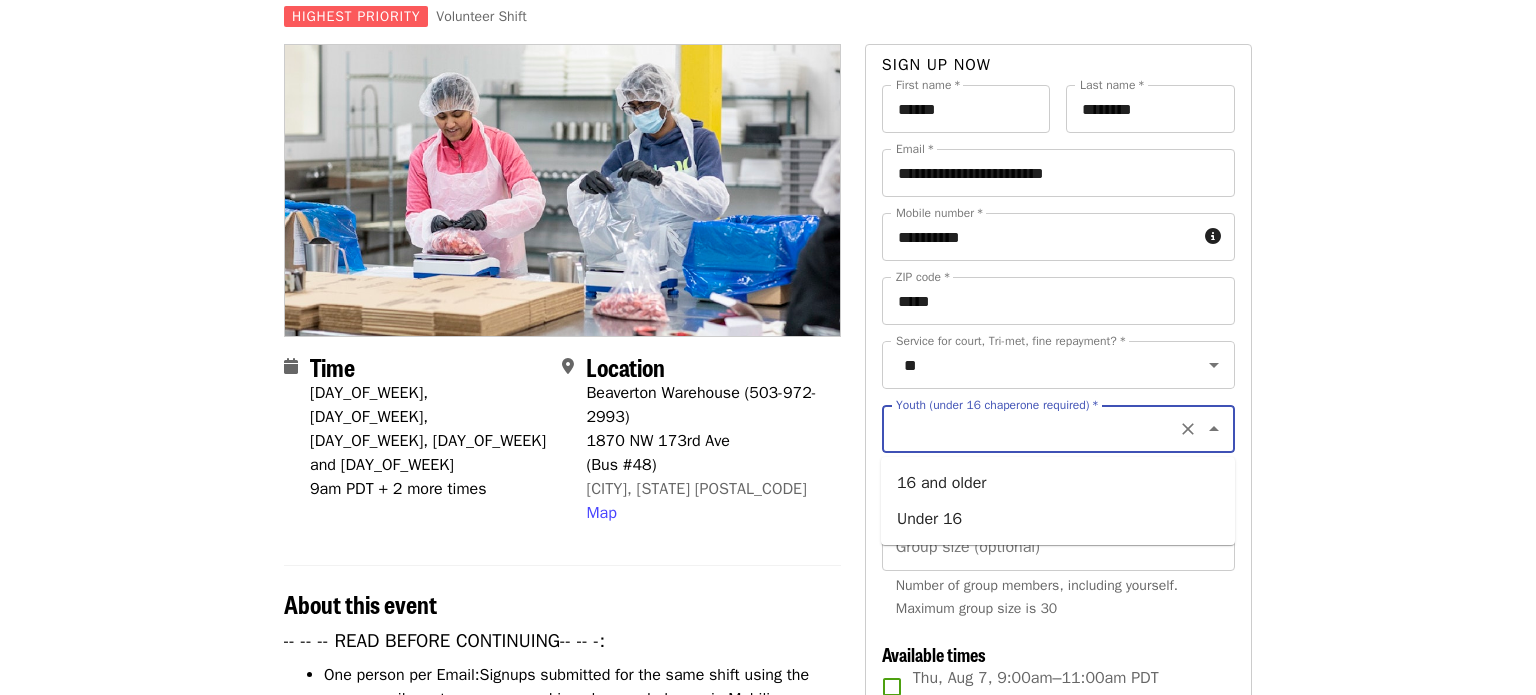 scroll, scrollTop: 0, scrollLeft: 0, axis: both 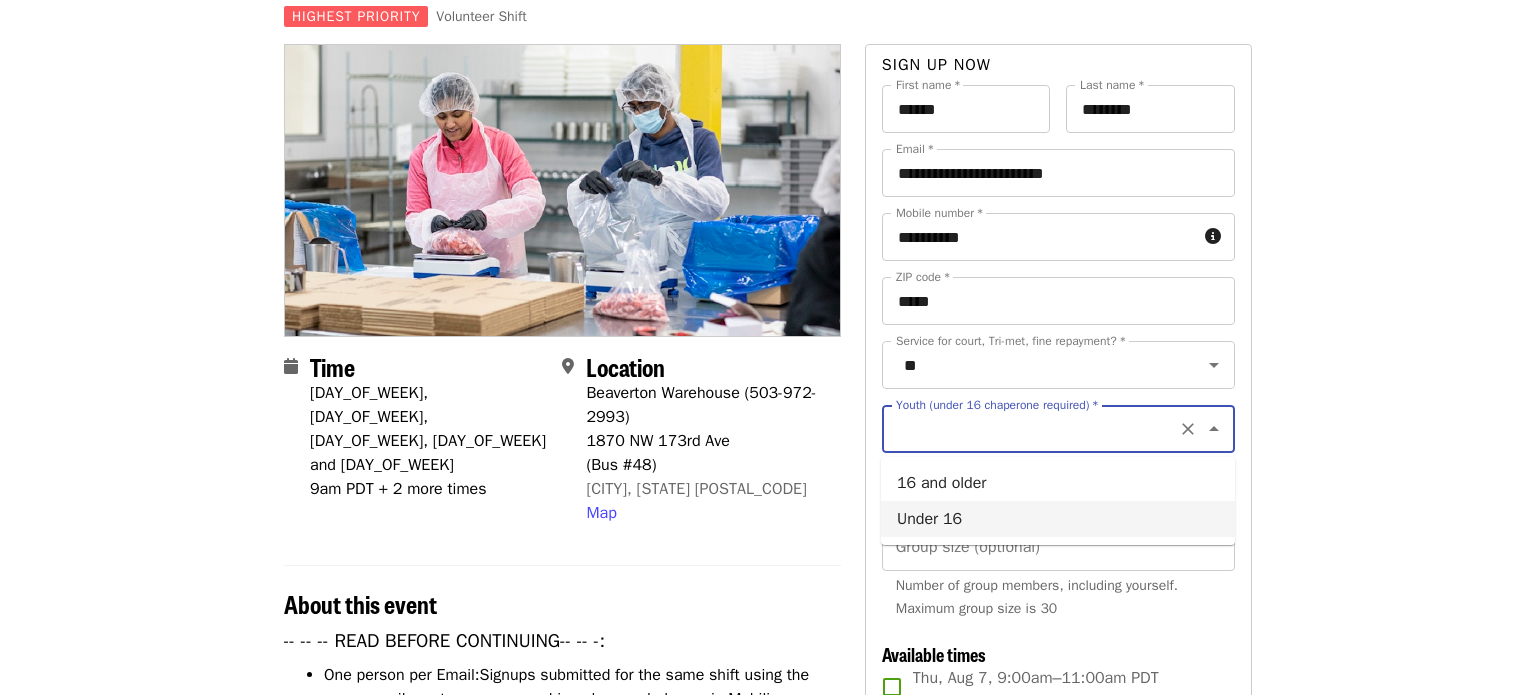 click on "Under 16" at bounding box center (1058, 519) 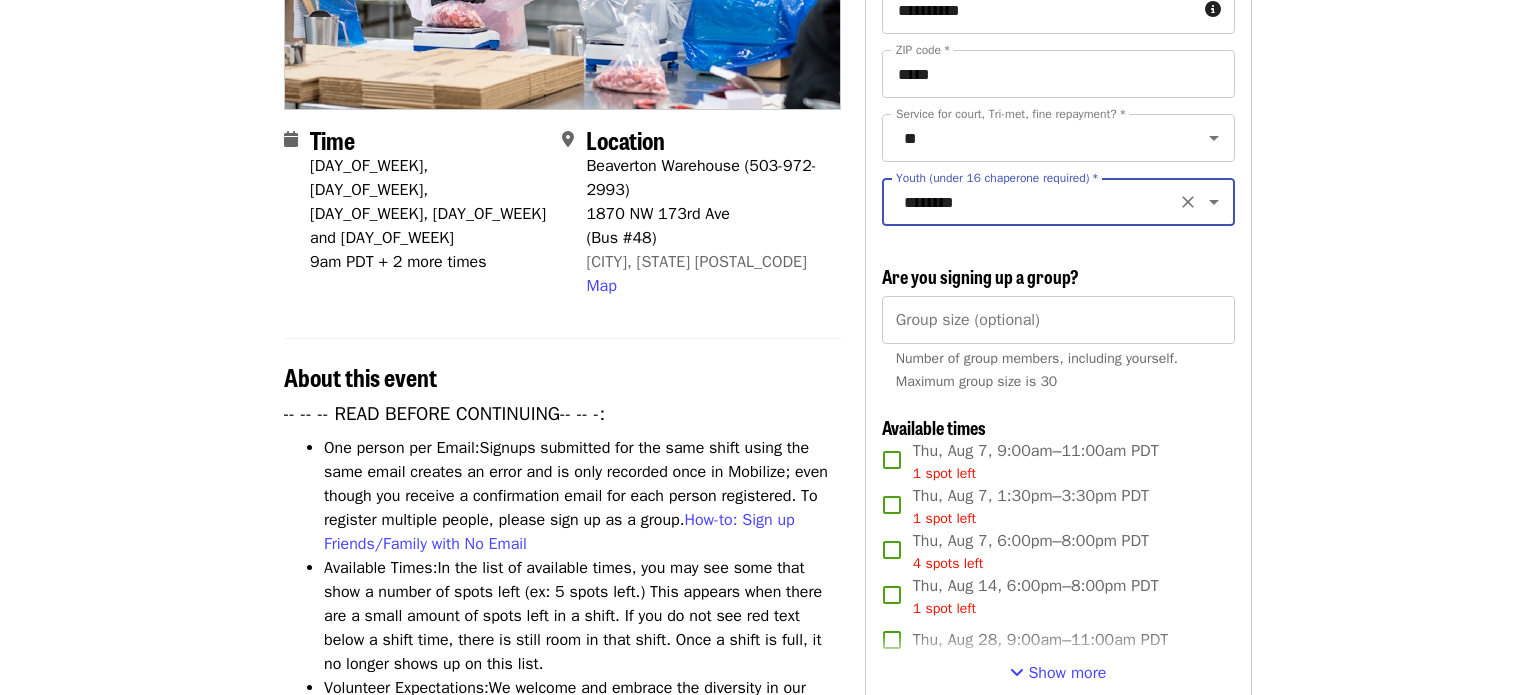 scroll, scrollTop: 410, scrollLeft: 0, axis: vertical 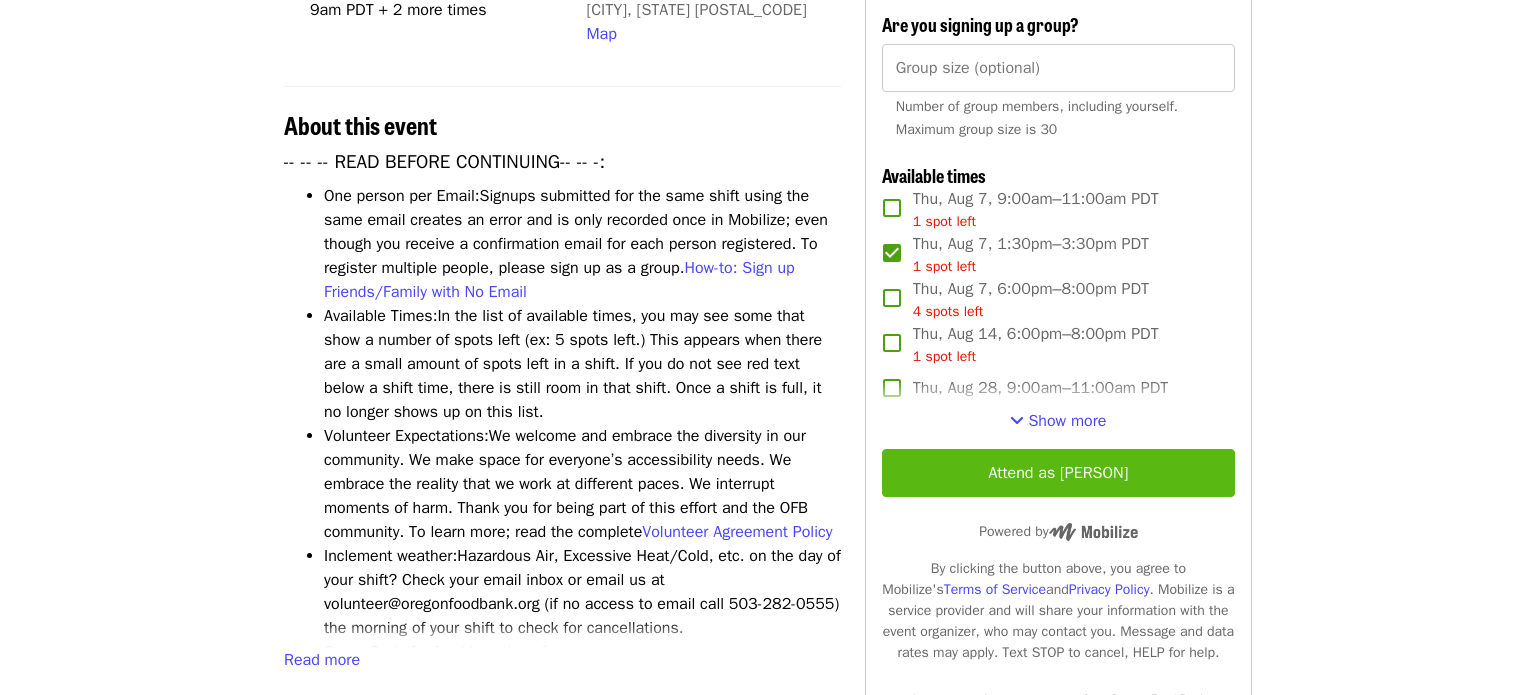 click on "Attend as [NAME]" at bounding box center (1058, 473) 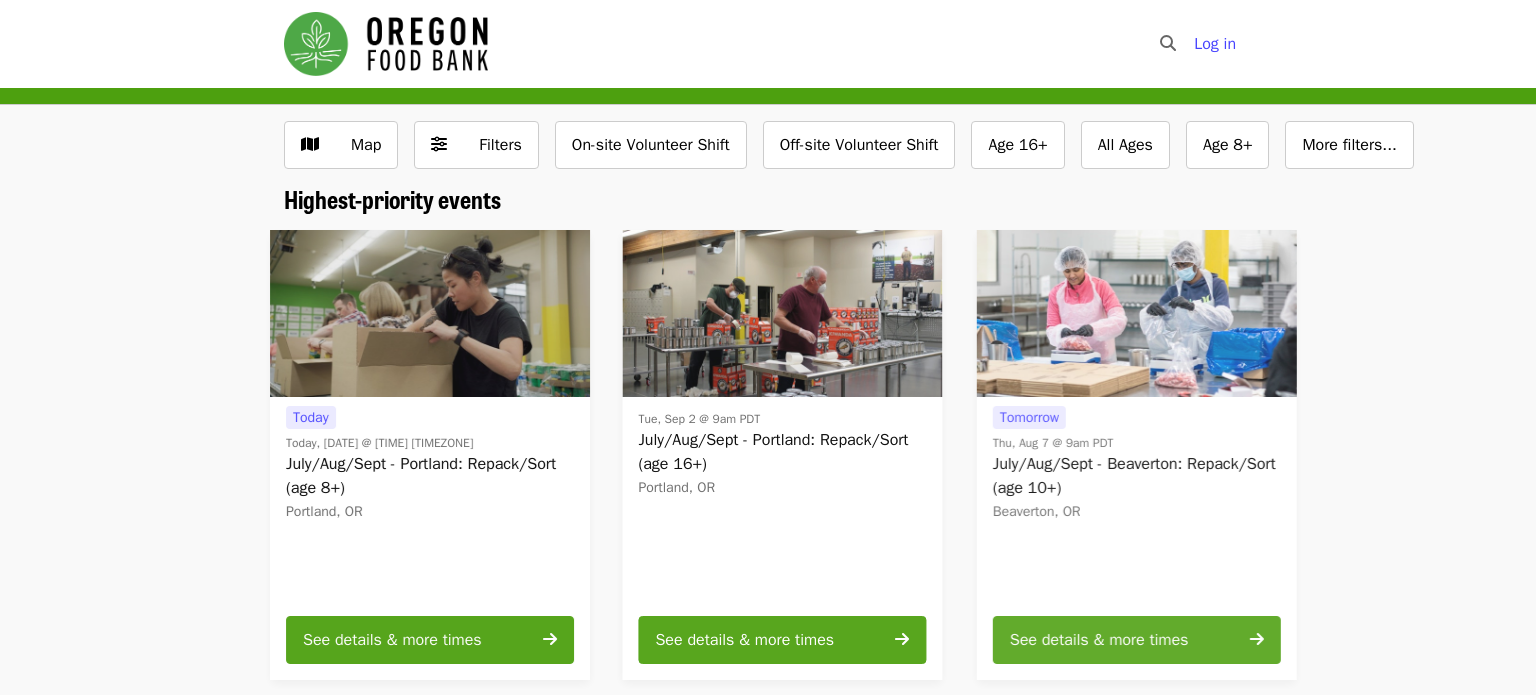 scroll, scrollTop: 211, scrollLeft: 0, axis: vertical 